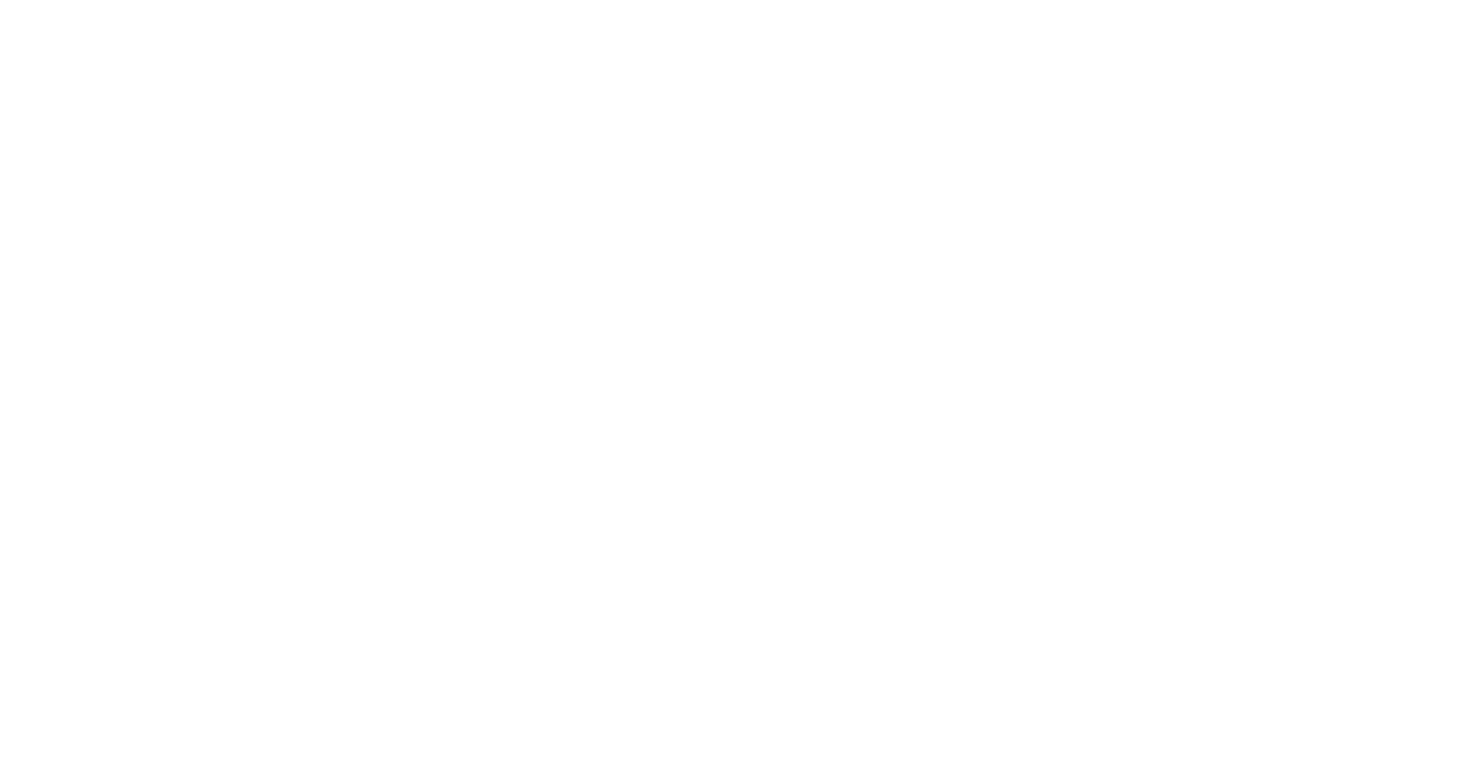 scroll, scrollTop: 0, scrollLeft: 0, axis: both 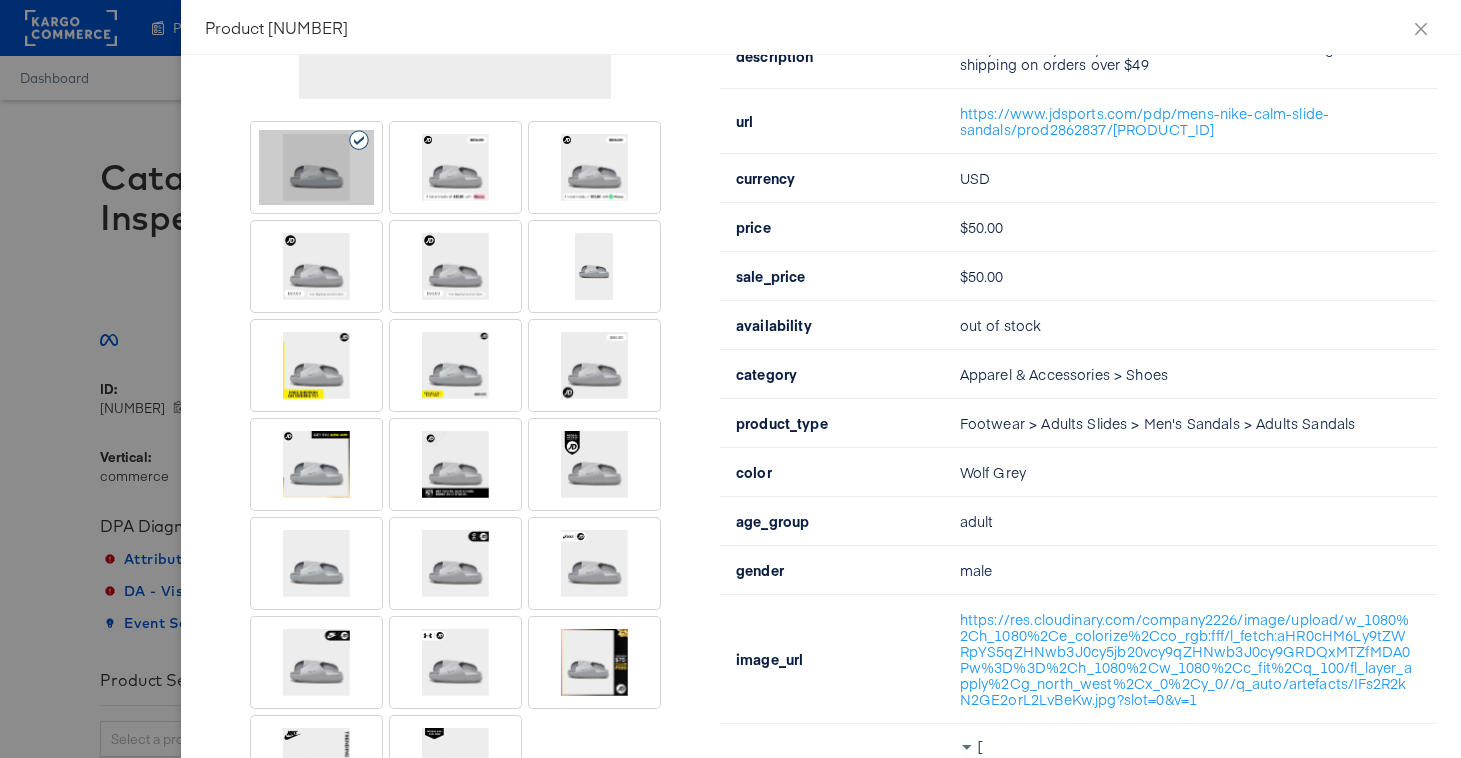 click at bounding box center (455, 167) 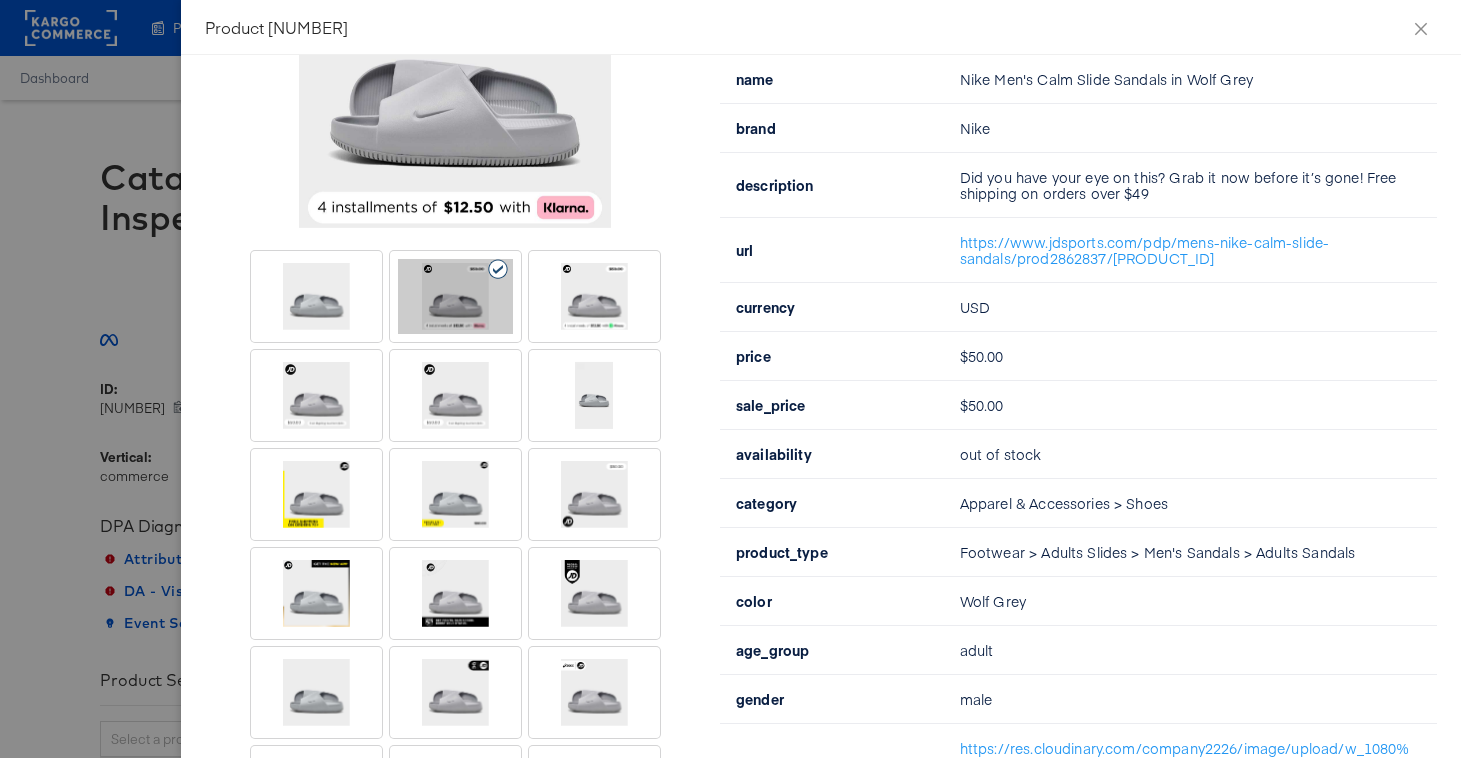 scroll, scrollTop: 389, scrollLeft: 0, axis: vertical 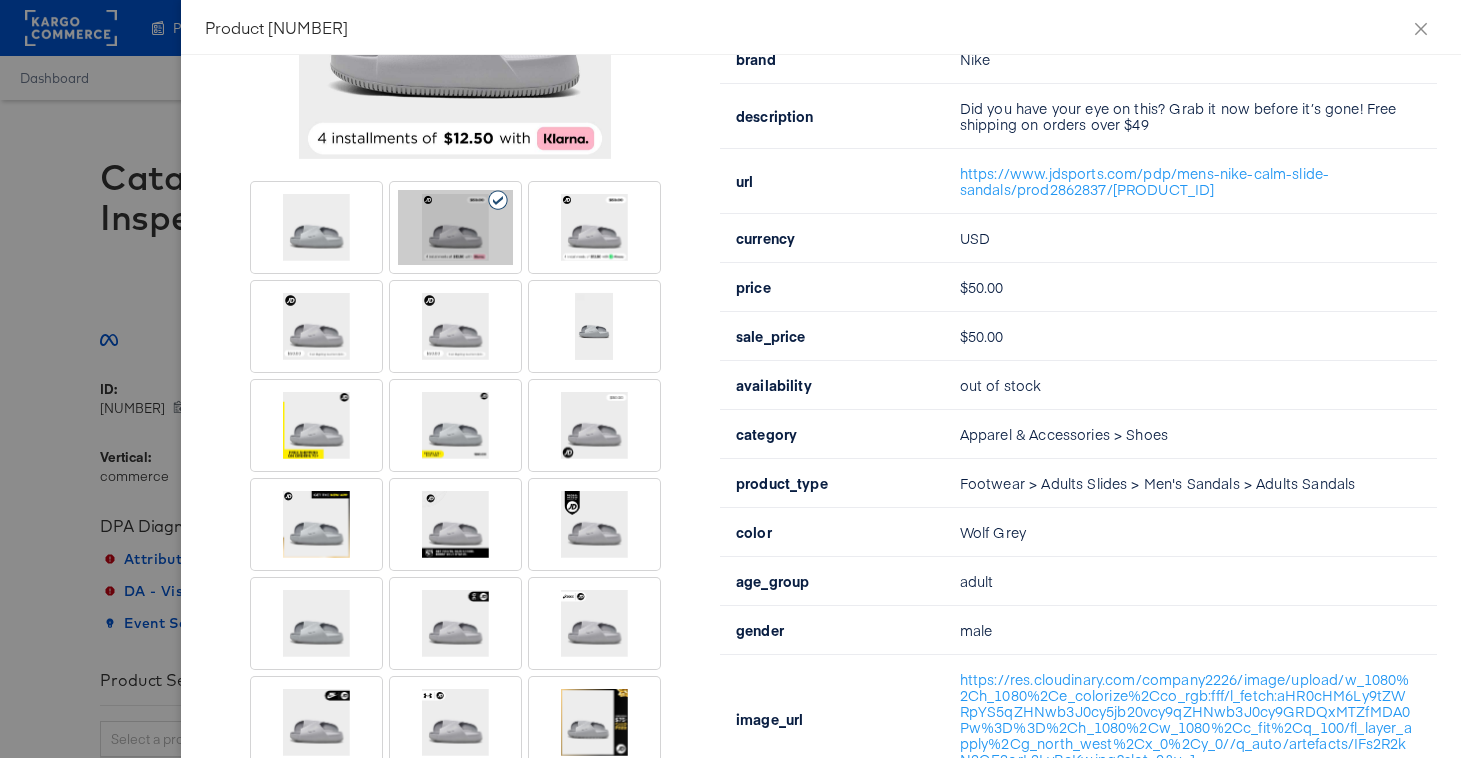 click at bounding box center (594, 227) 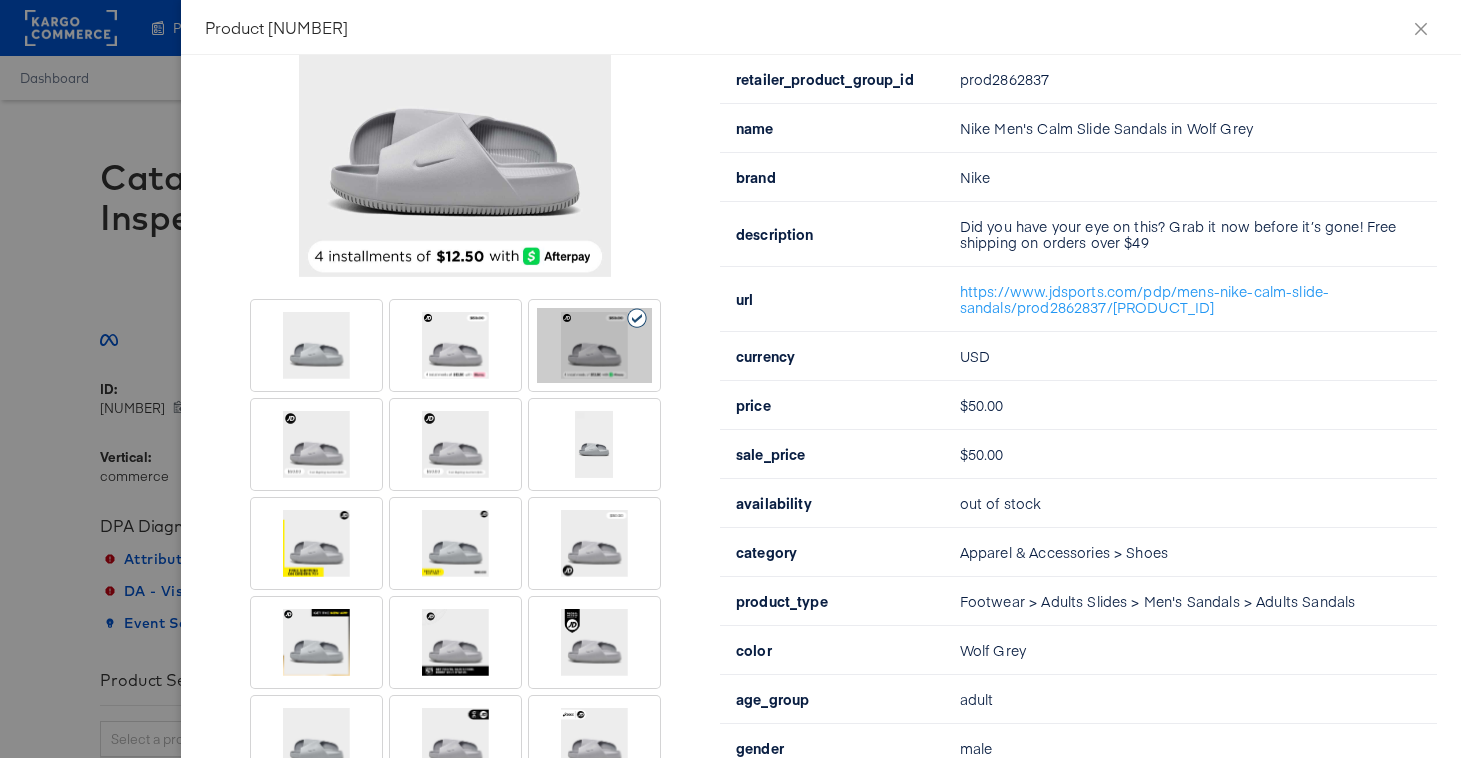 scroll, scrollTop: 0, scrollLeft: 0, axis: both 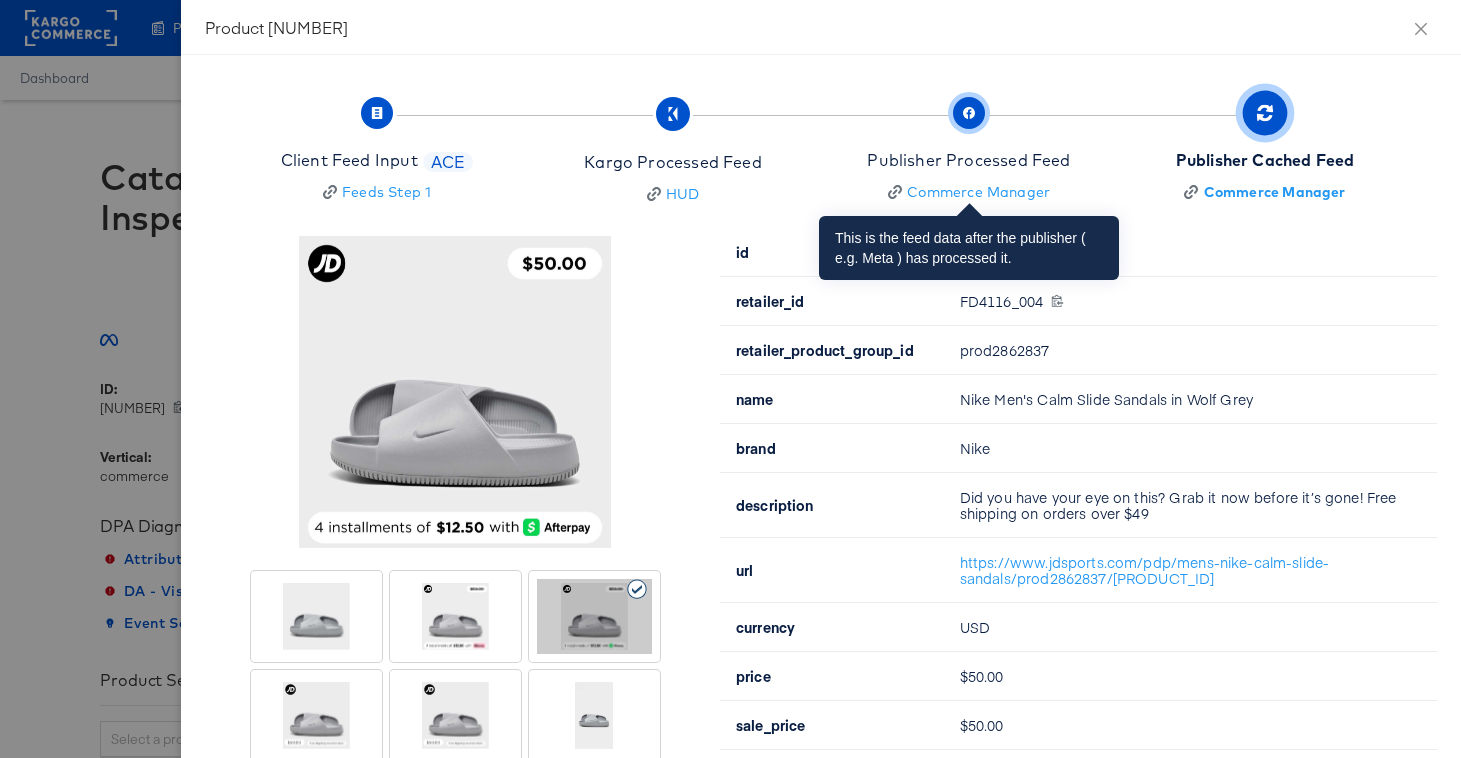 click on "Publisher Processed Feed Commerce Manager" at bounding box center [968, 152] 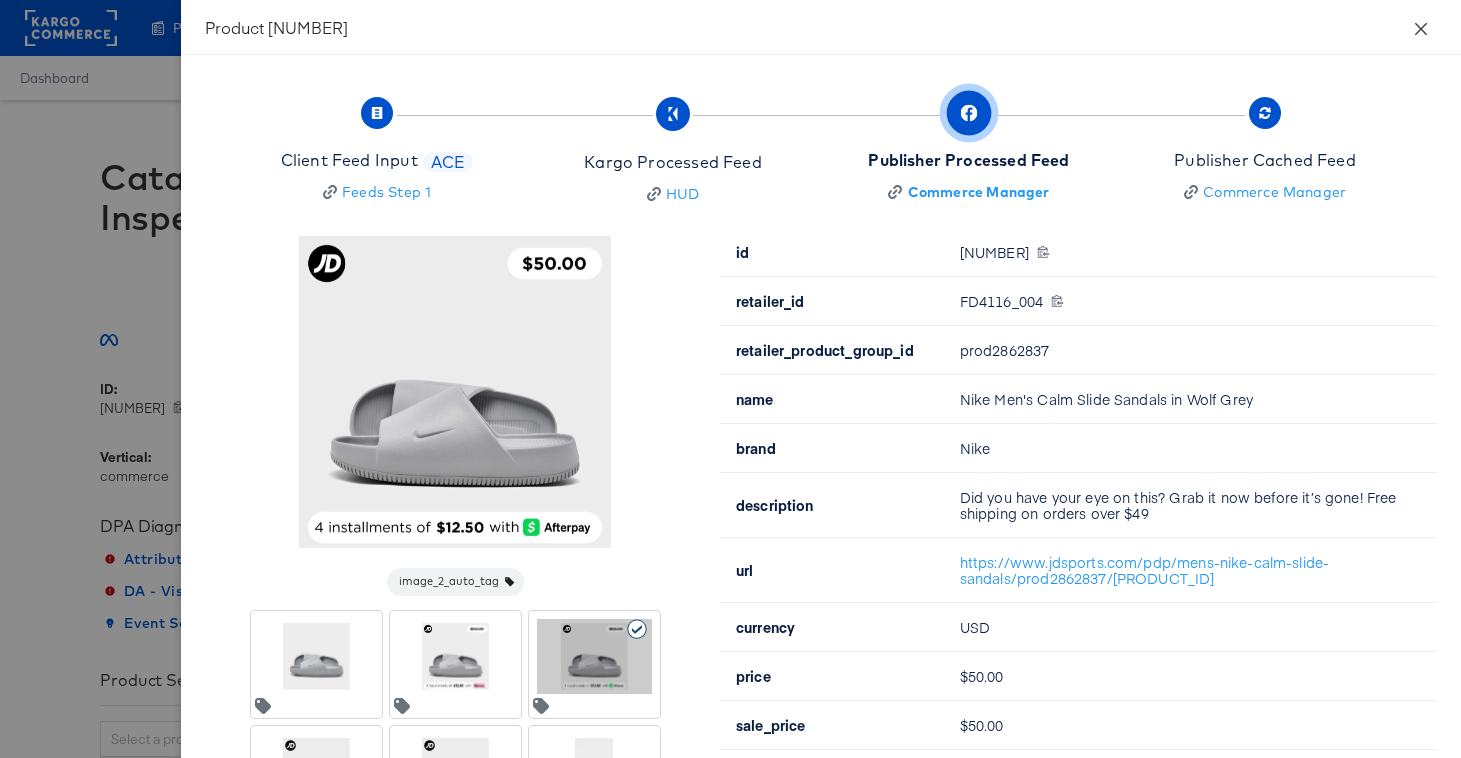 click 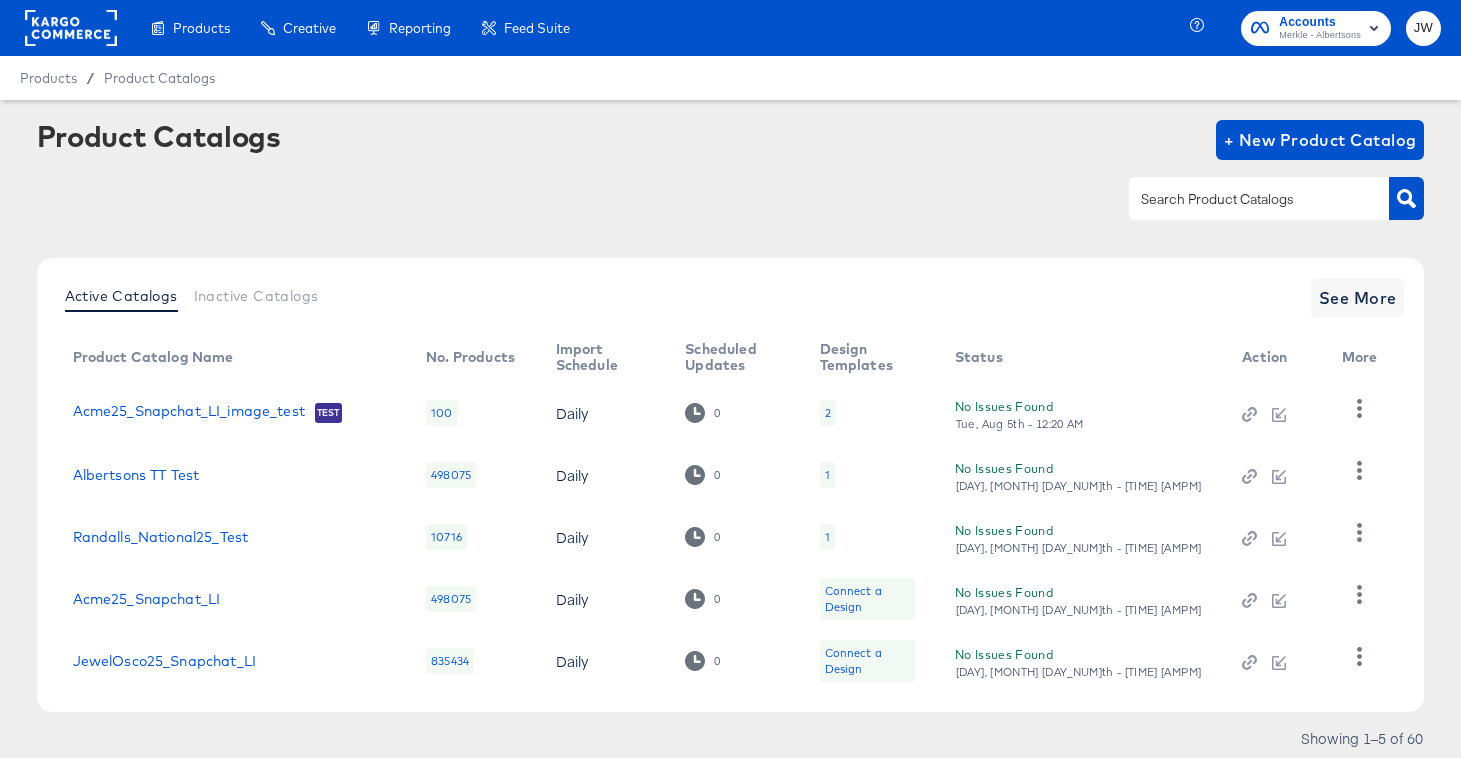 scroll, scrollTop: 0, scrollLeft: 0, axis: both 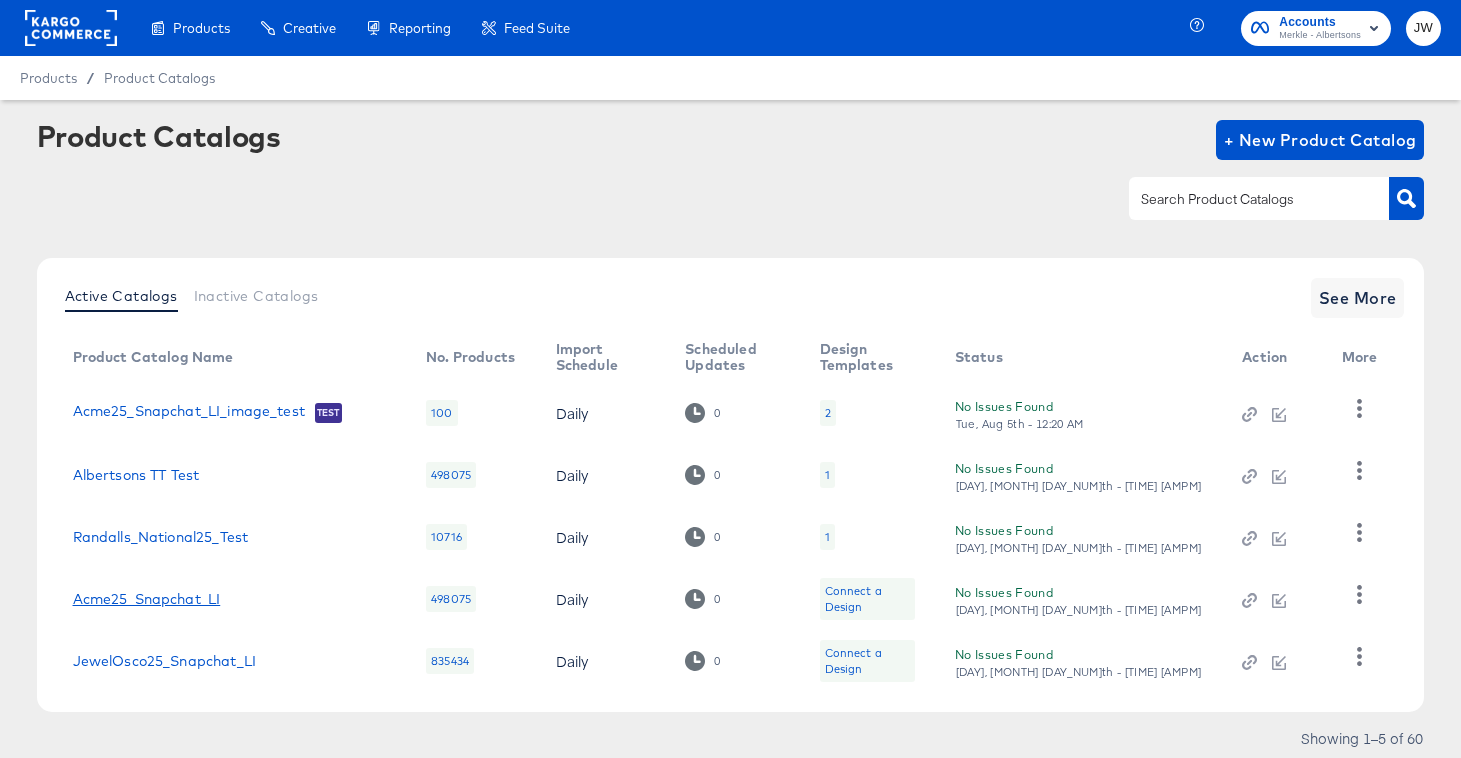click on "Acme25_Snapchat_LI" at bounding box center [147, 599] 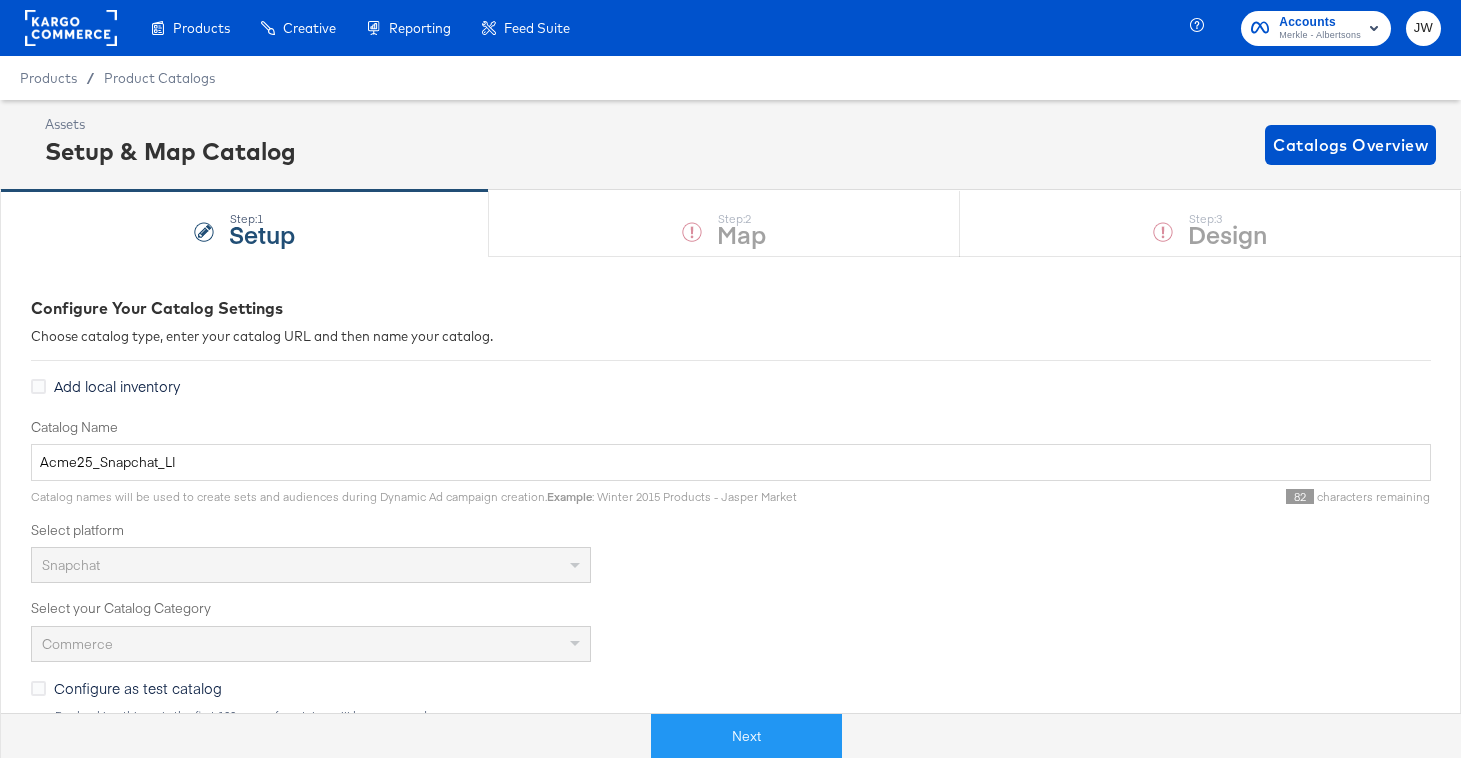 click on "Next" at bounding box center [746, 736] 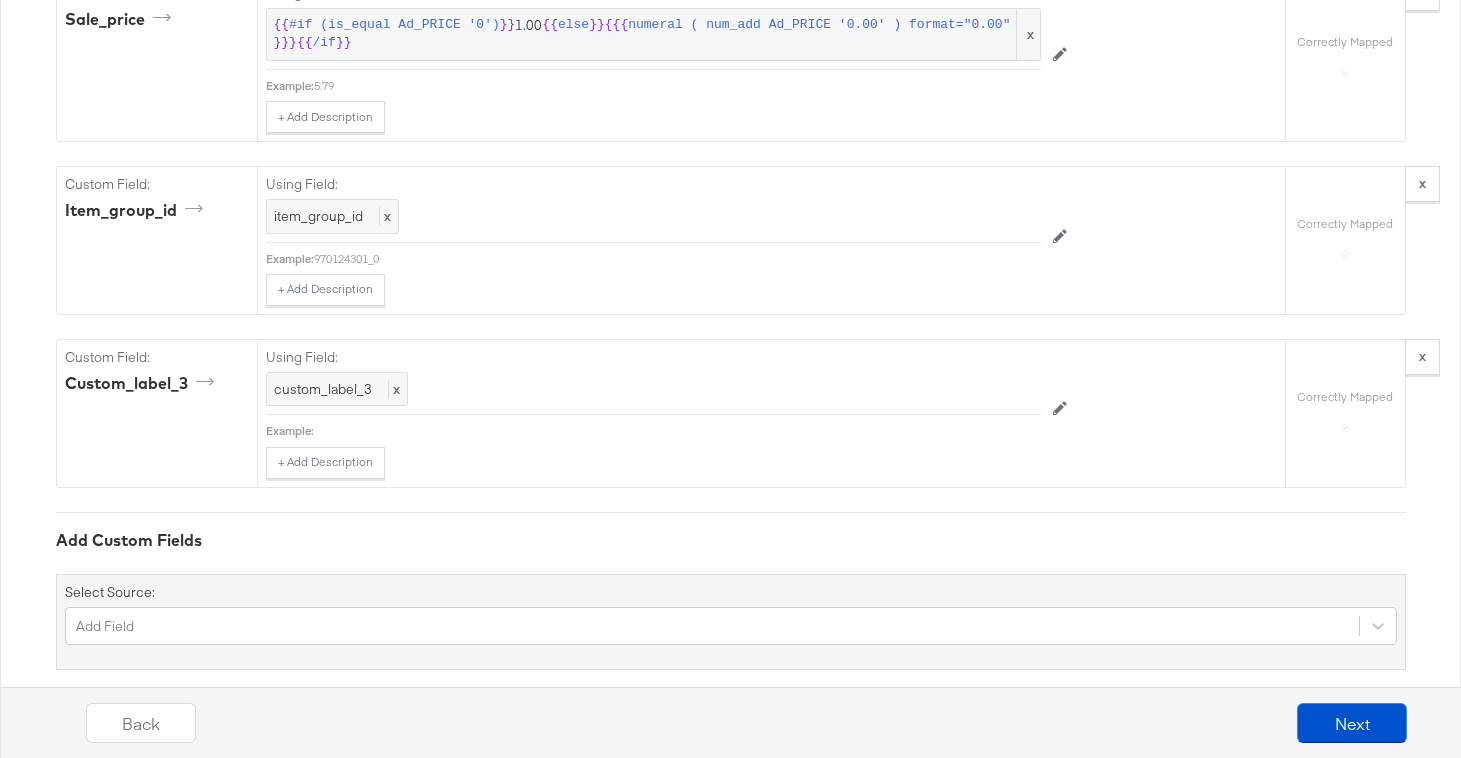 scroll, scrollTop: 6941, scrollLeft: 0, axis: vertical 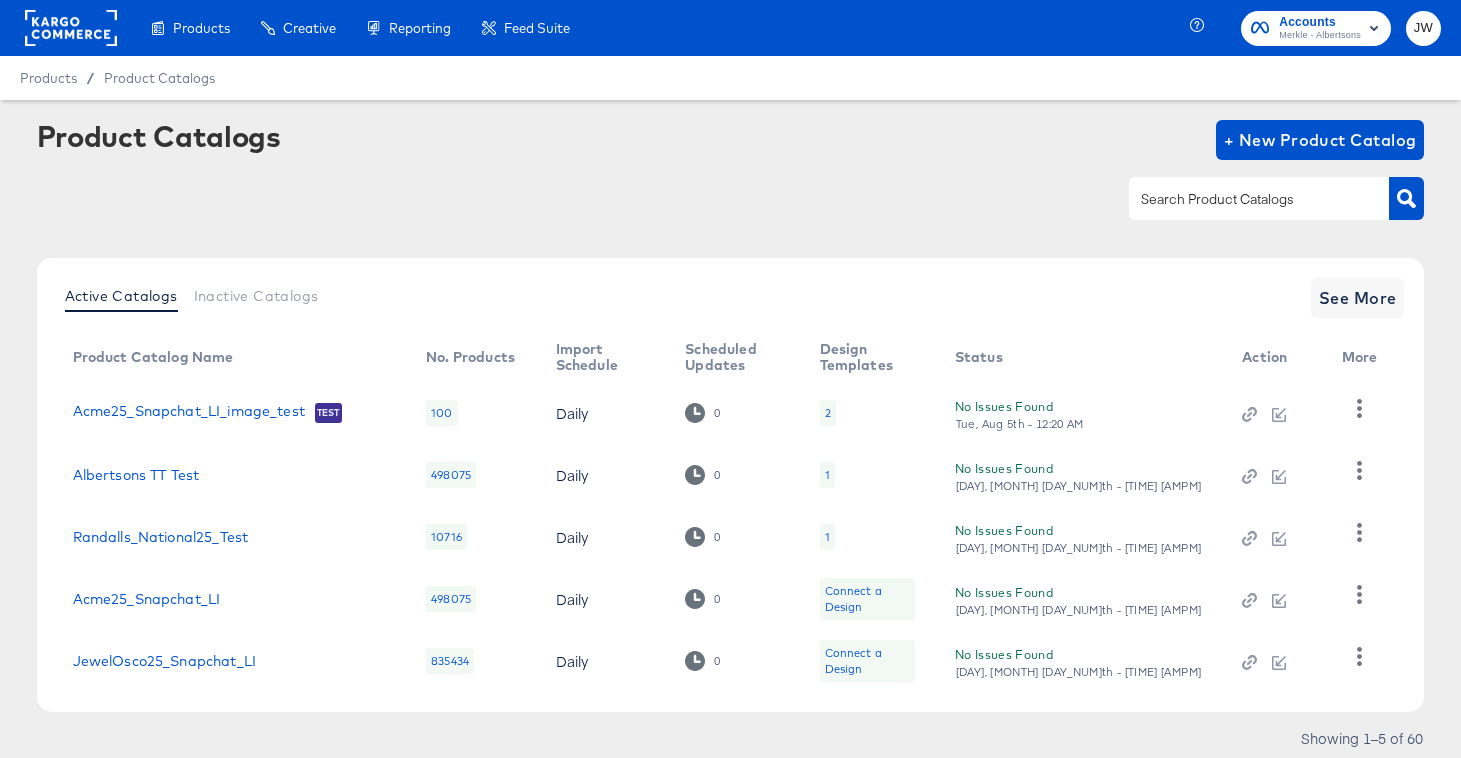 click 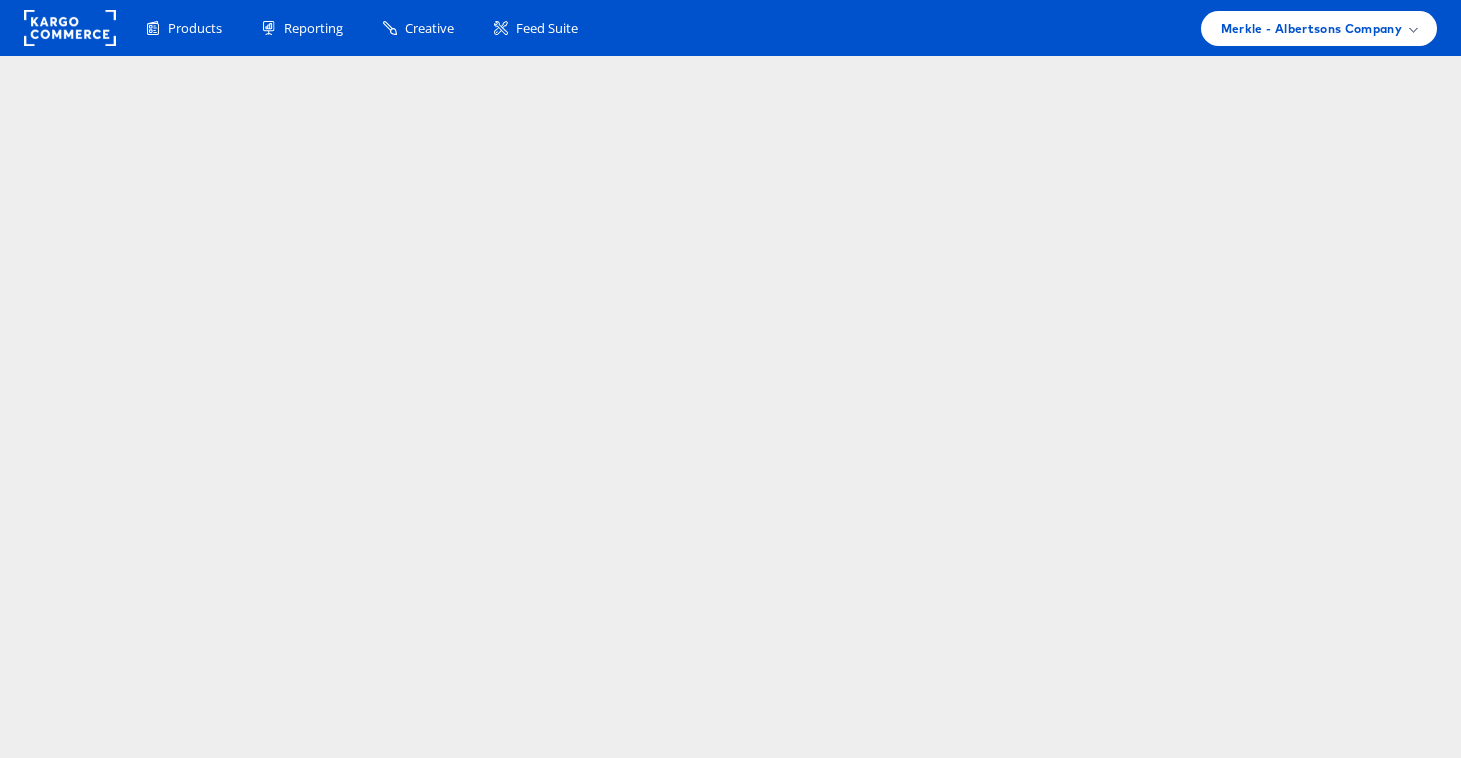 scroll, scrollTop: 0, scrollLeft: 0, axis: both 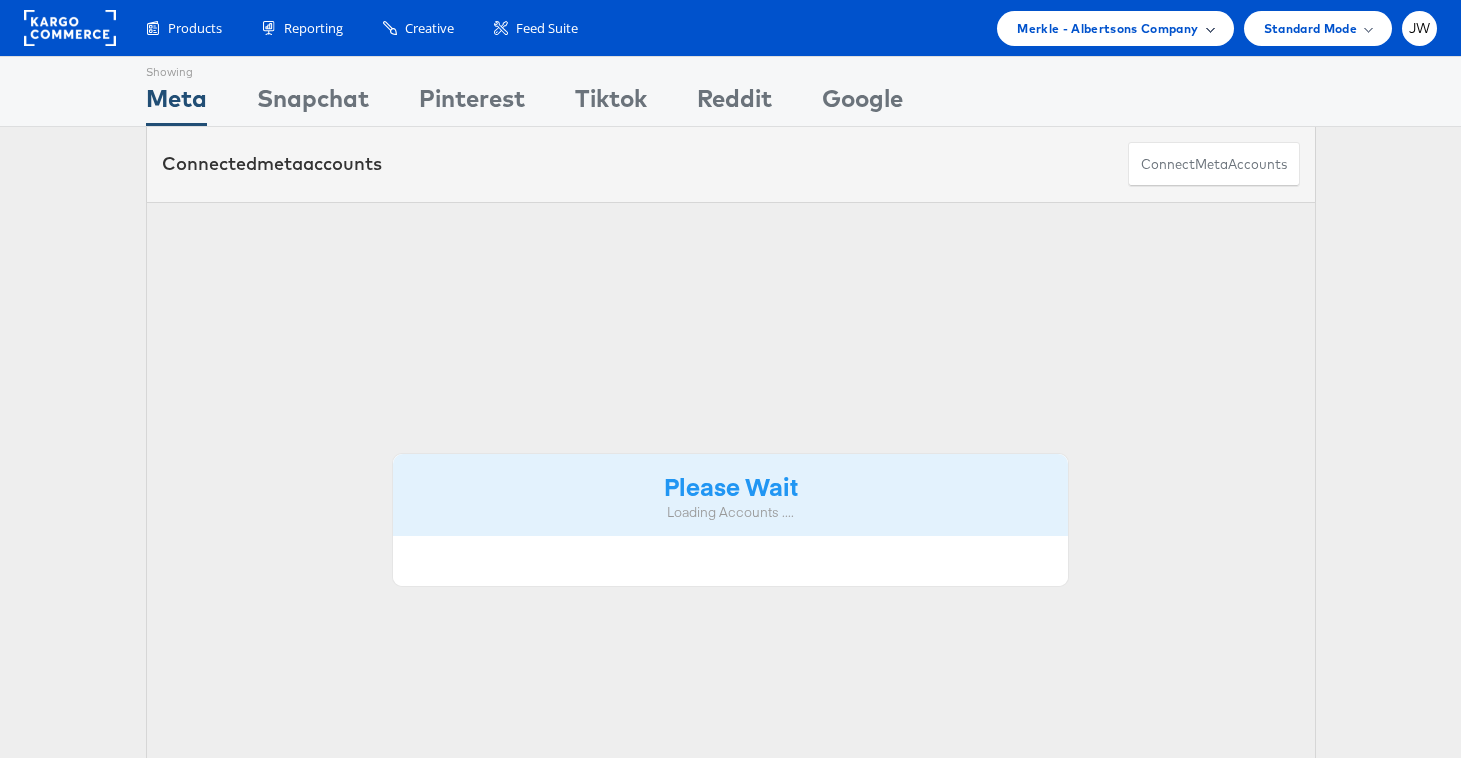 click on "Merkle - Albertsons Company" at bounding box center (1115, 28) 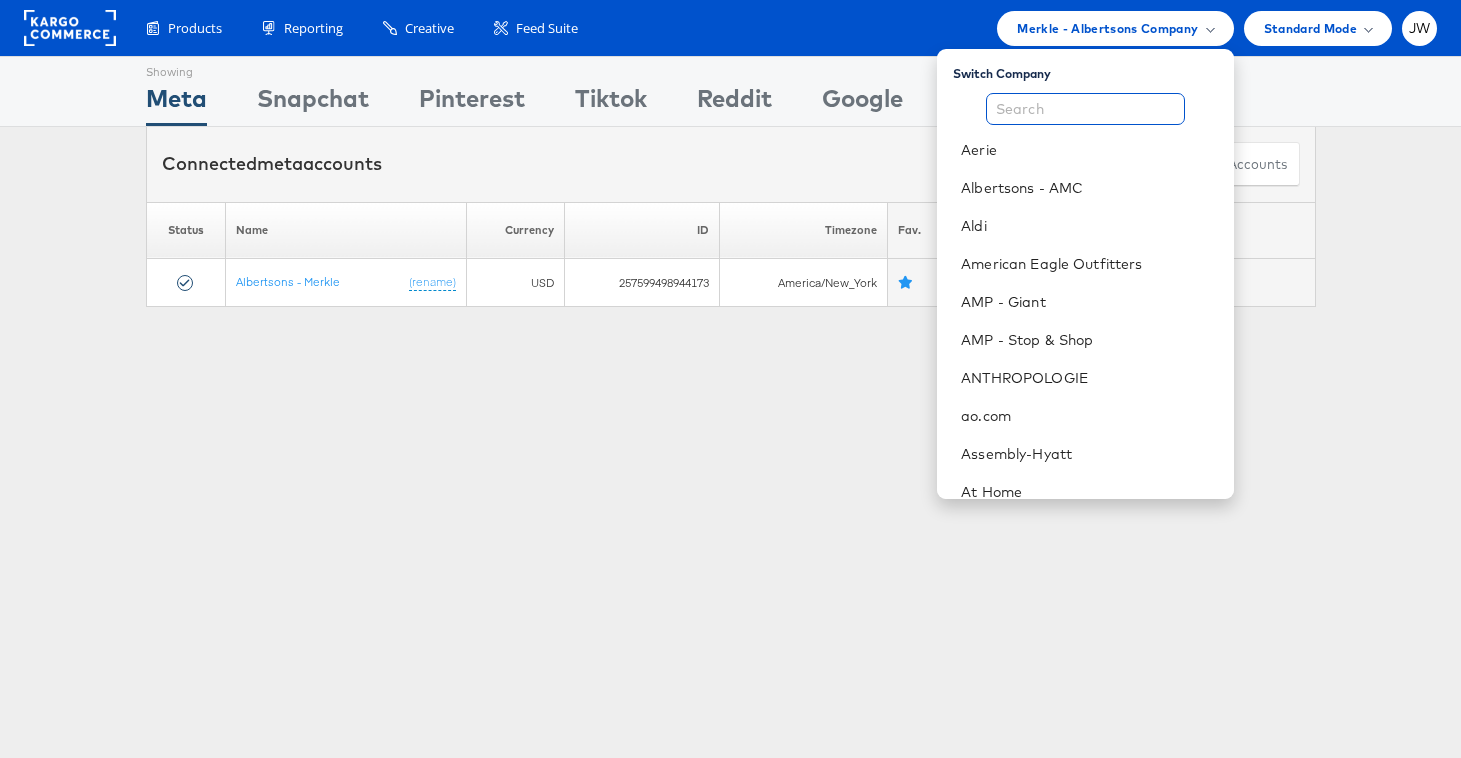 click at bounding box center (1085, 109) 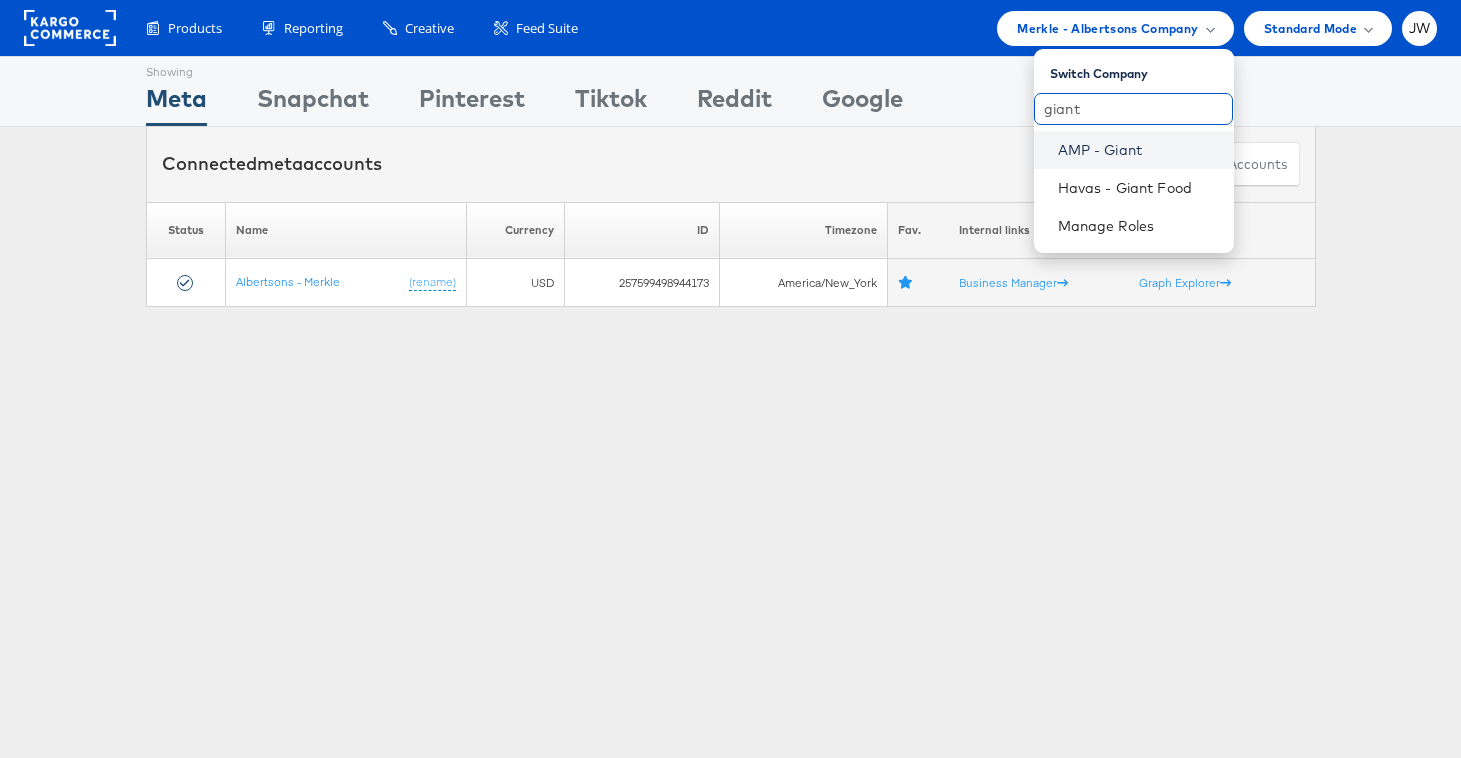 type on "giant" 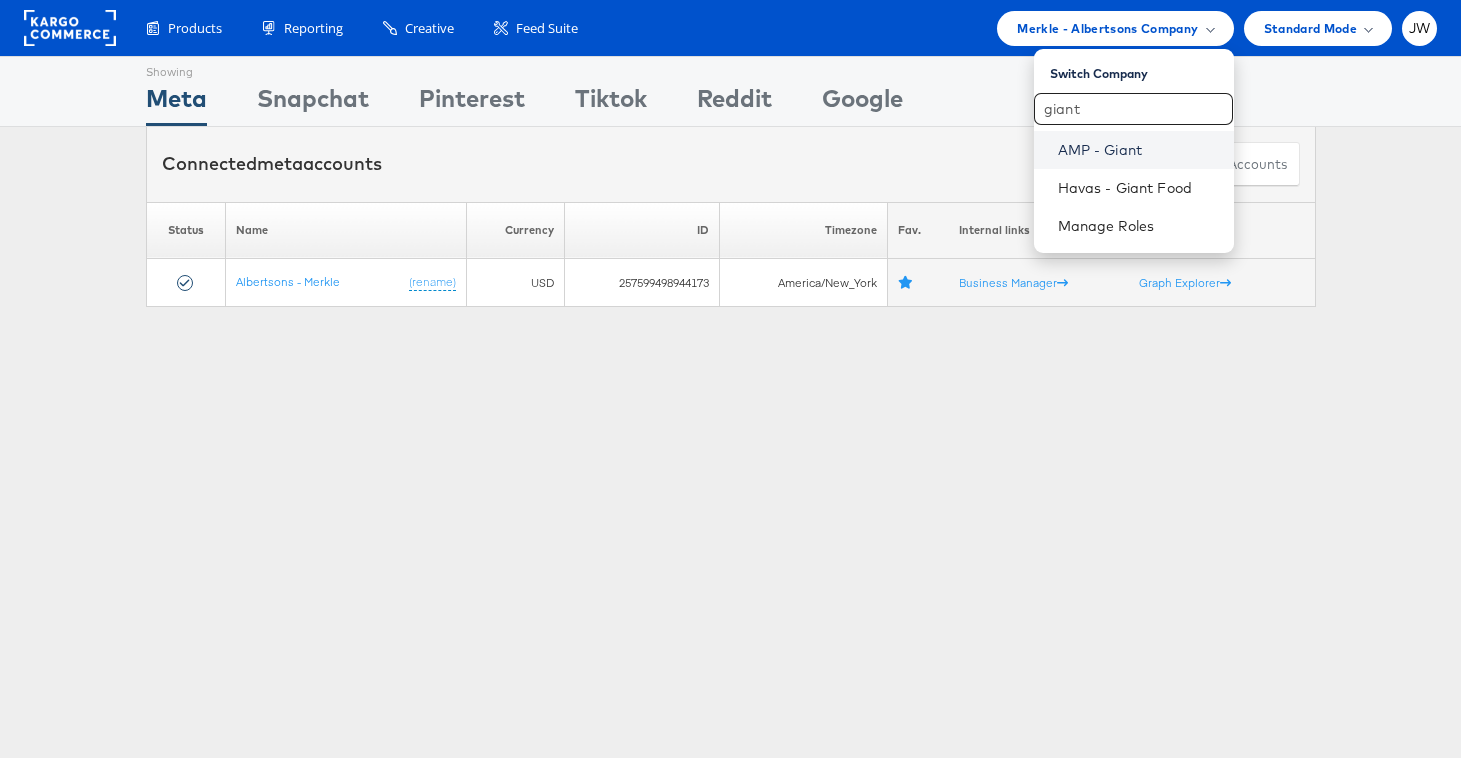 click on "AMP - Giant" at bounding box center [1138, 150] 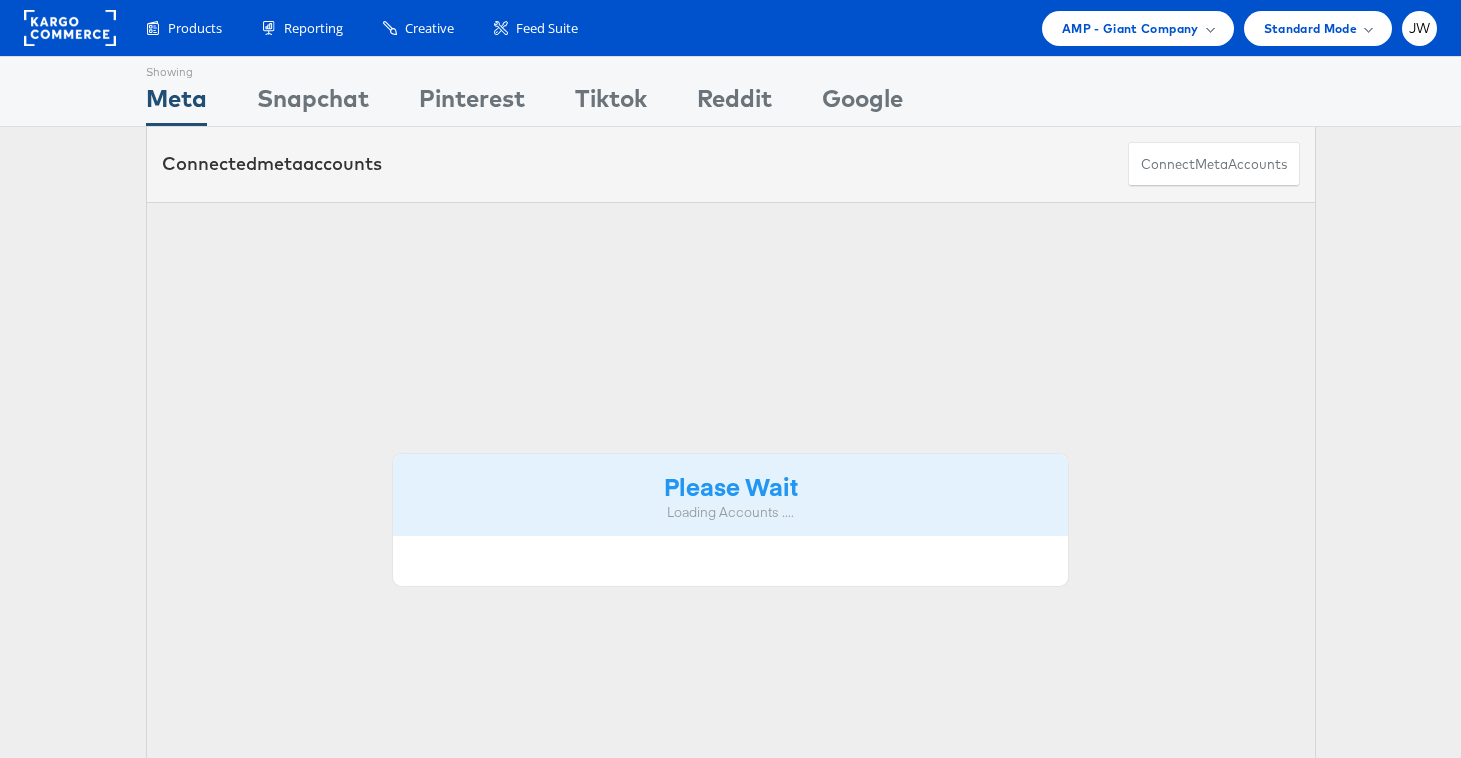 scroll, scrollTop: 0, scrollLeft: 0, axis: both 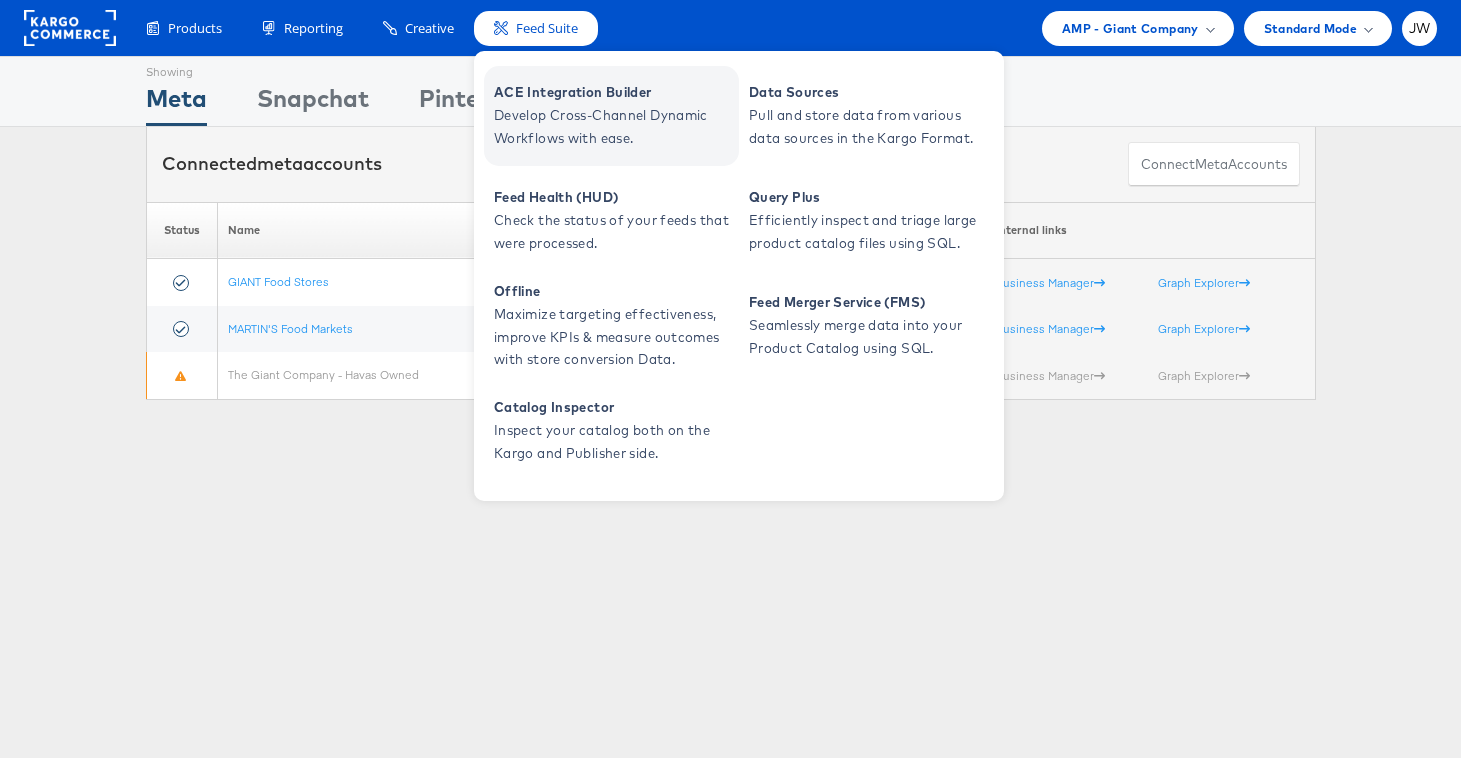 click on "Develop Cross-Channel Dynamic Workflows with ease." at bounding box center [614, 127] 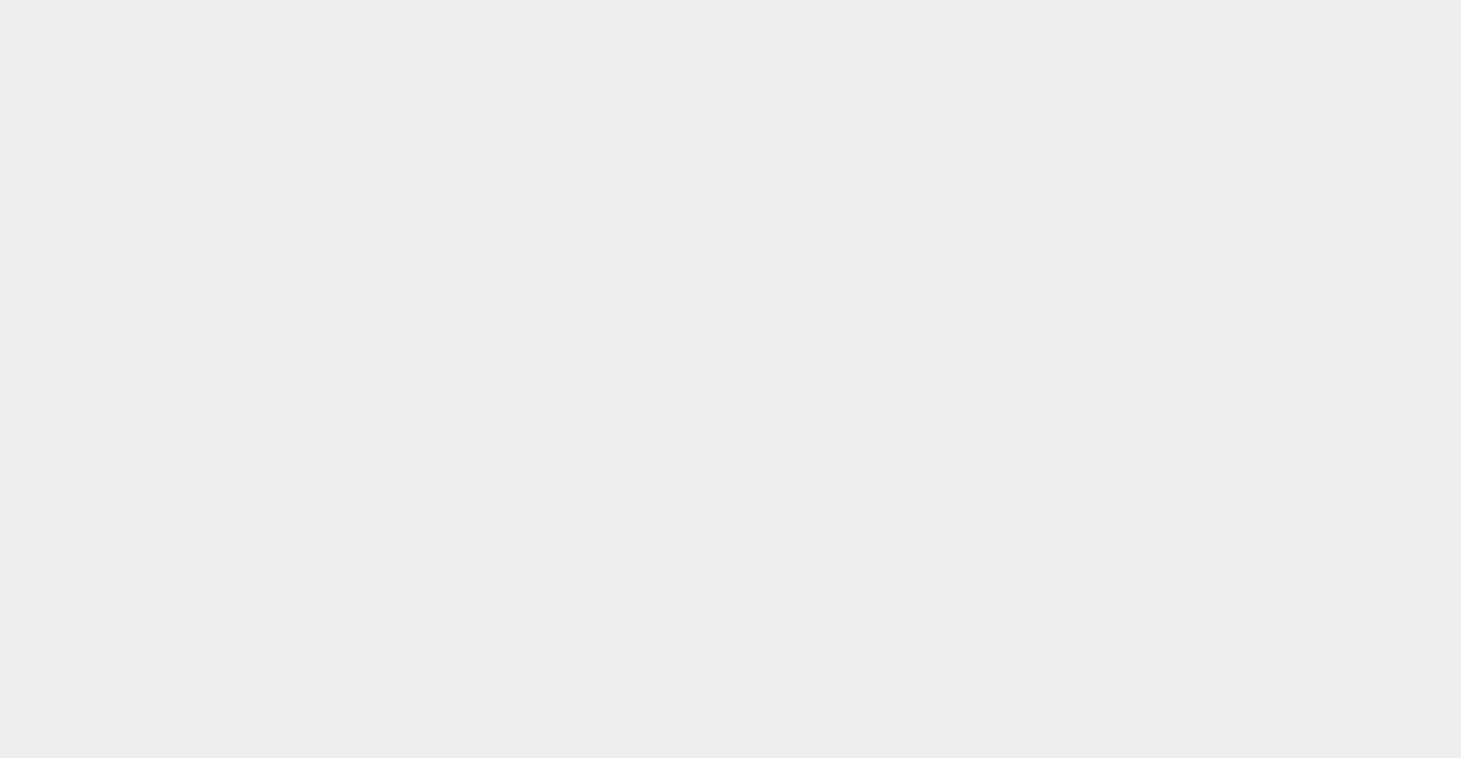 scroll, scrollTop: 0, scrollLeft: 0, axis: both 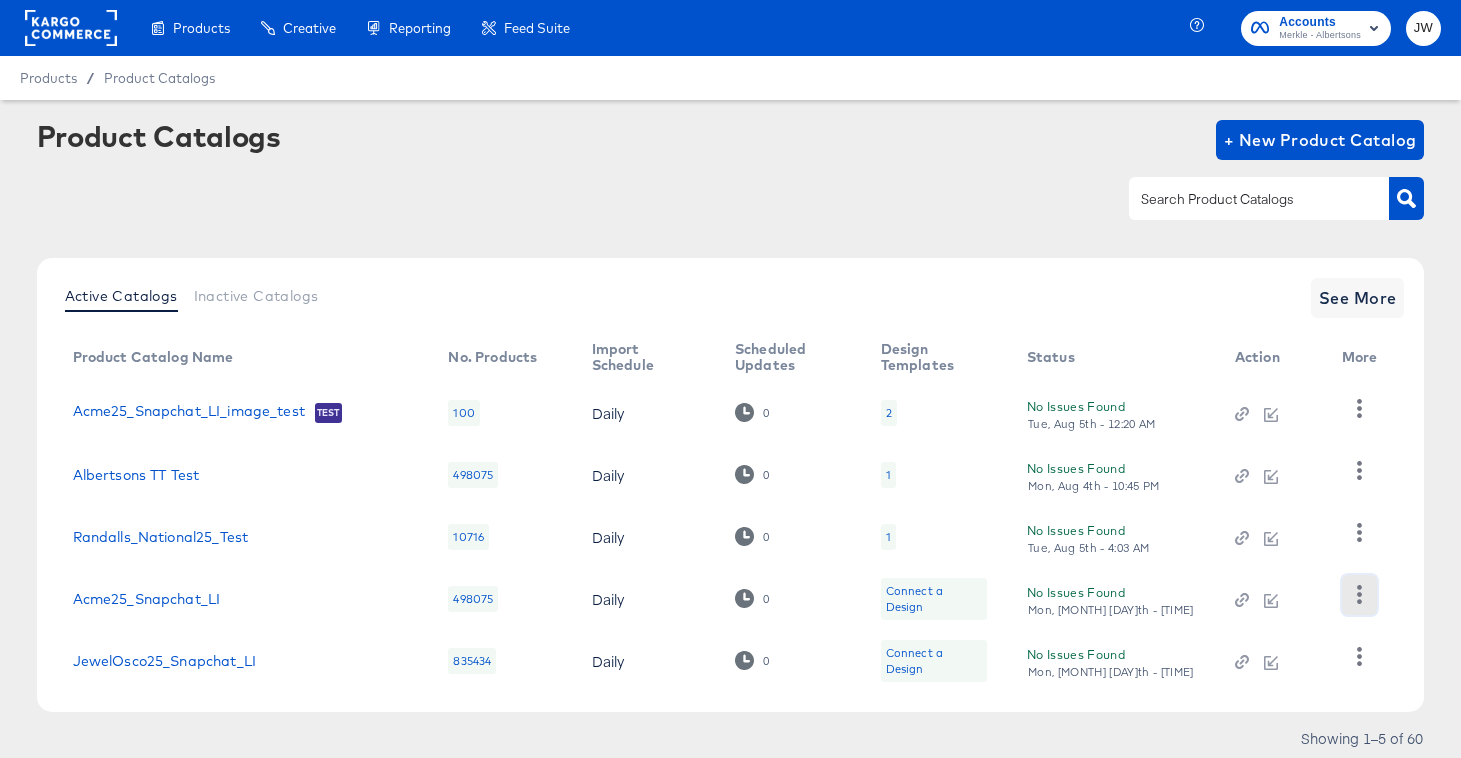click 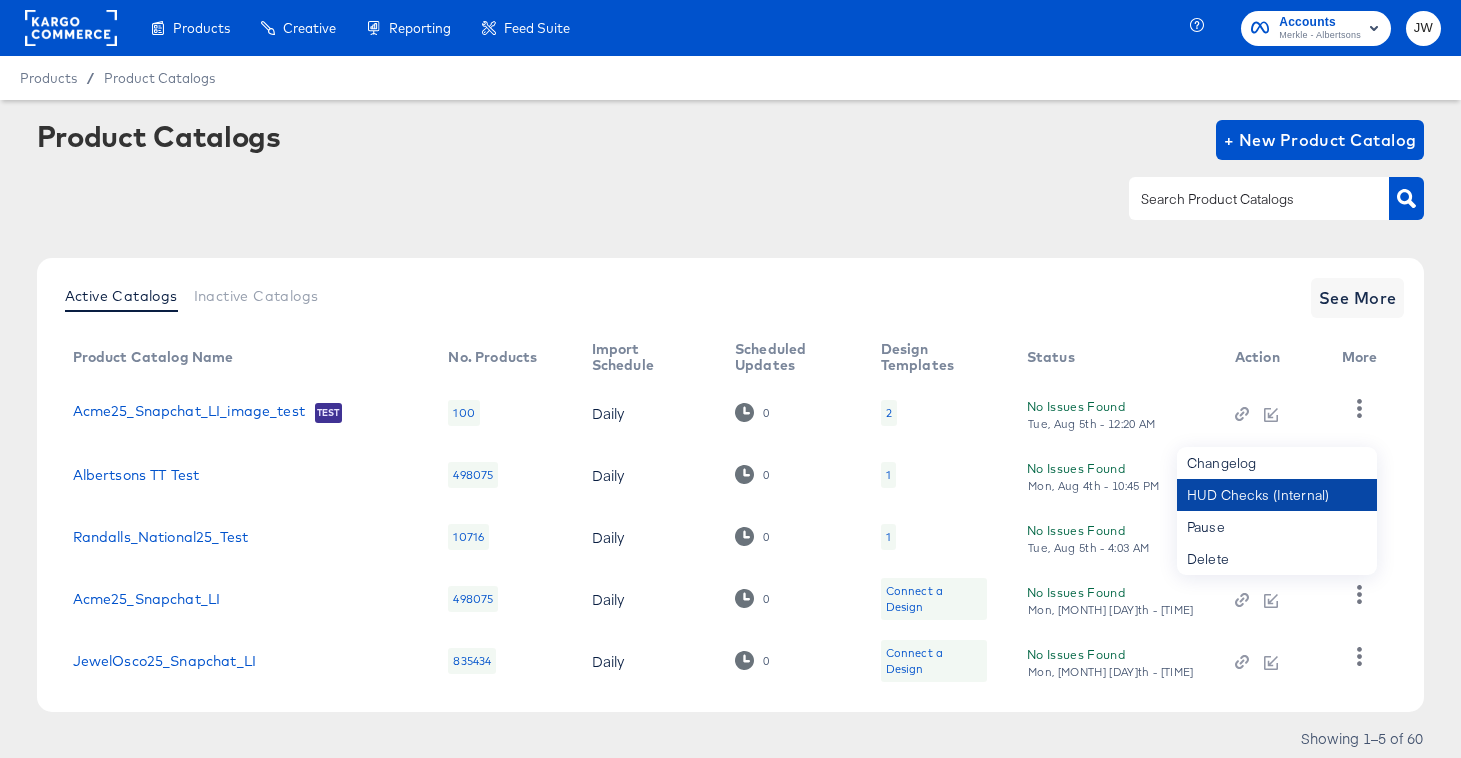 click on "HUD Checks (Internal)" at bounding box center [1277, 495] 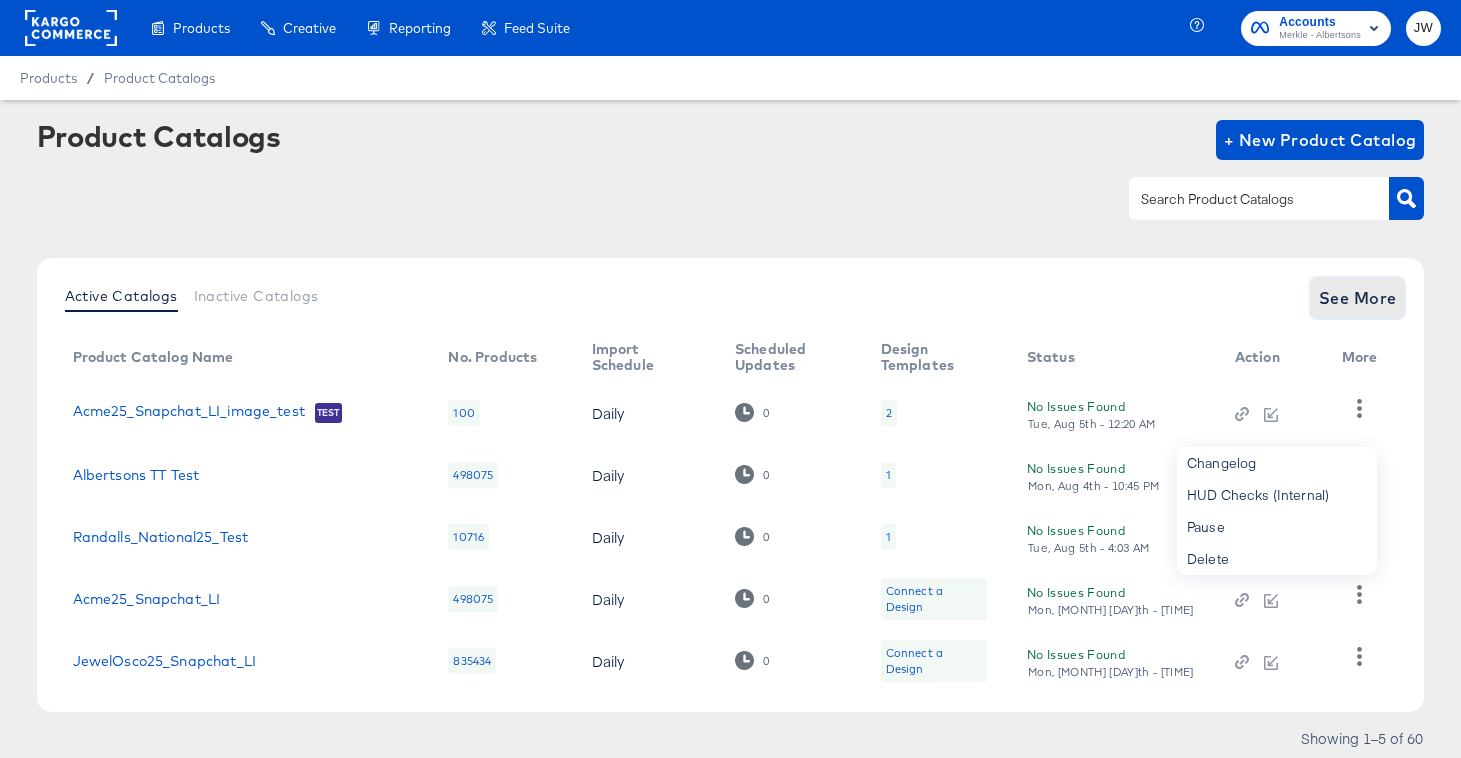 click on "See More" at bounding box center [1358, 298] 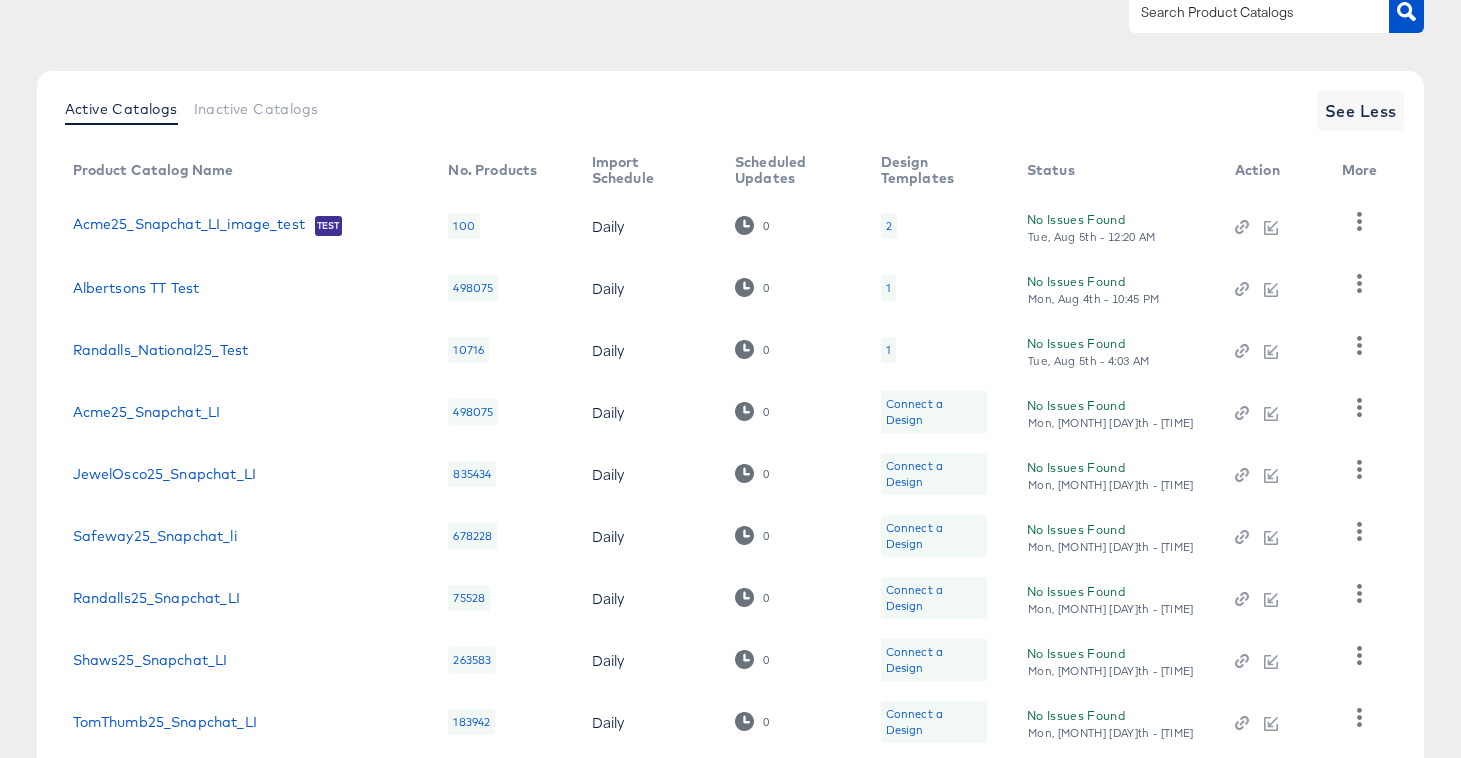 scroll, scrollTop: 195, scrollLeft: 0, axis: vertical 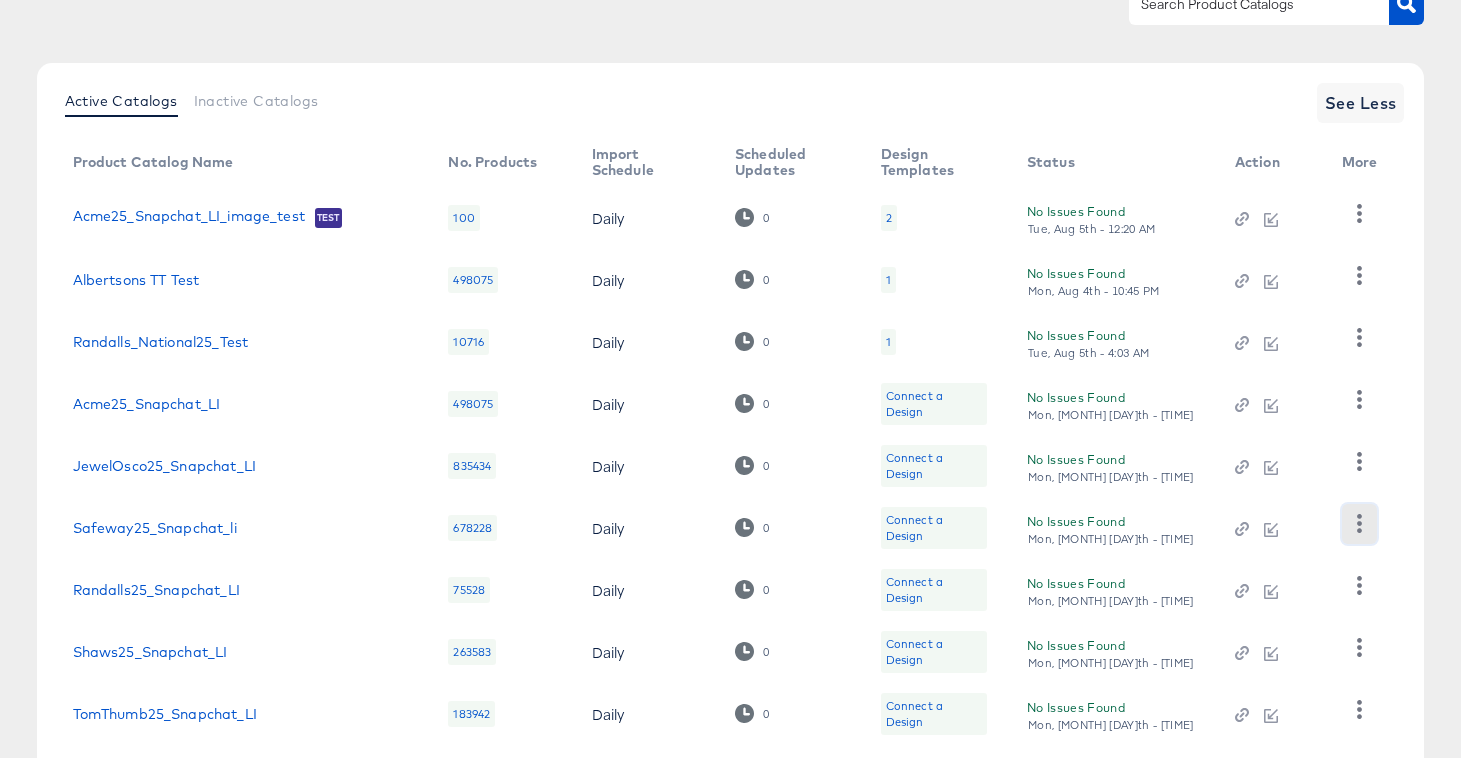 click at bounding box center [1359, 524] 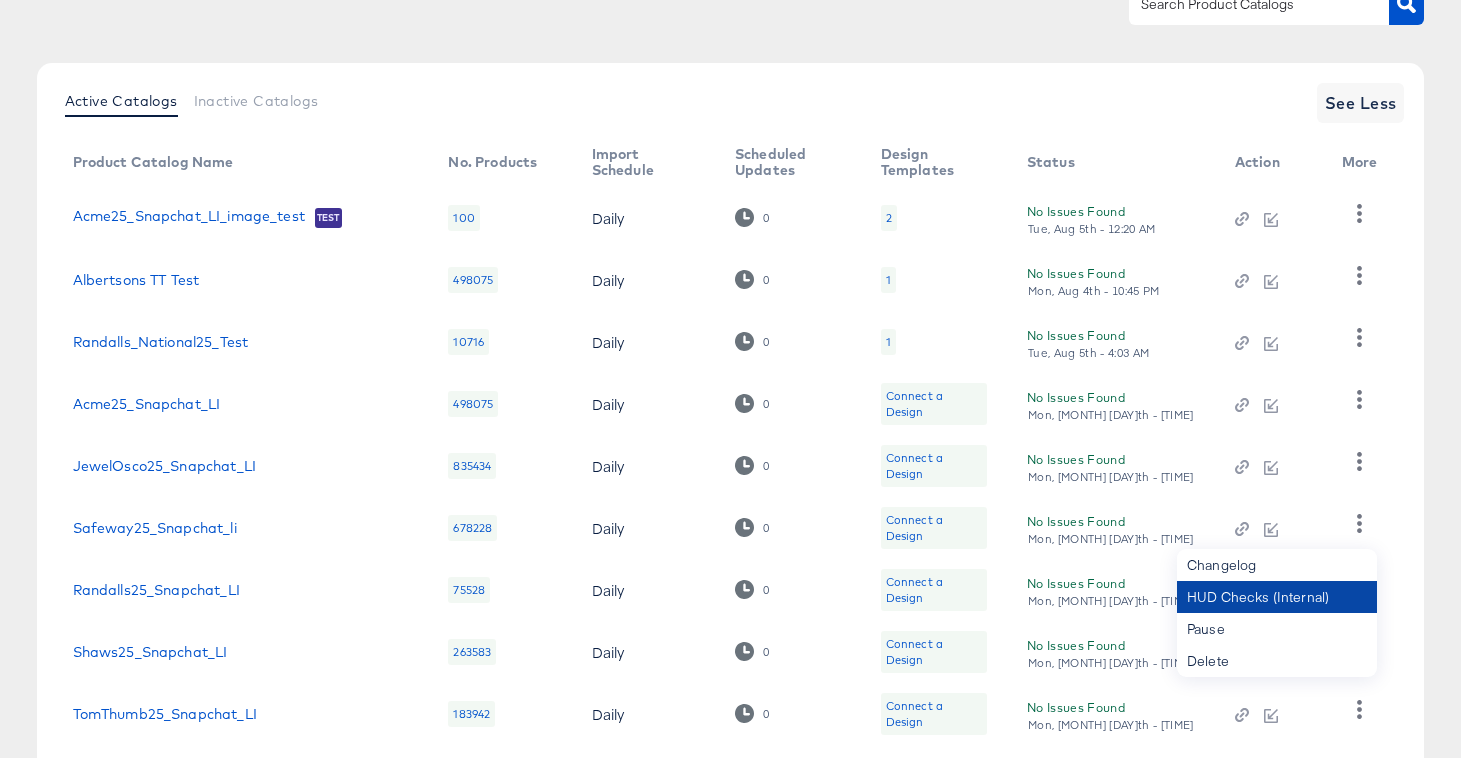 click on "HUD Checks (Internal)" at bounding box center [1277, 597] 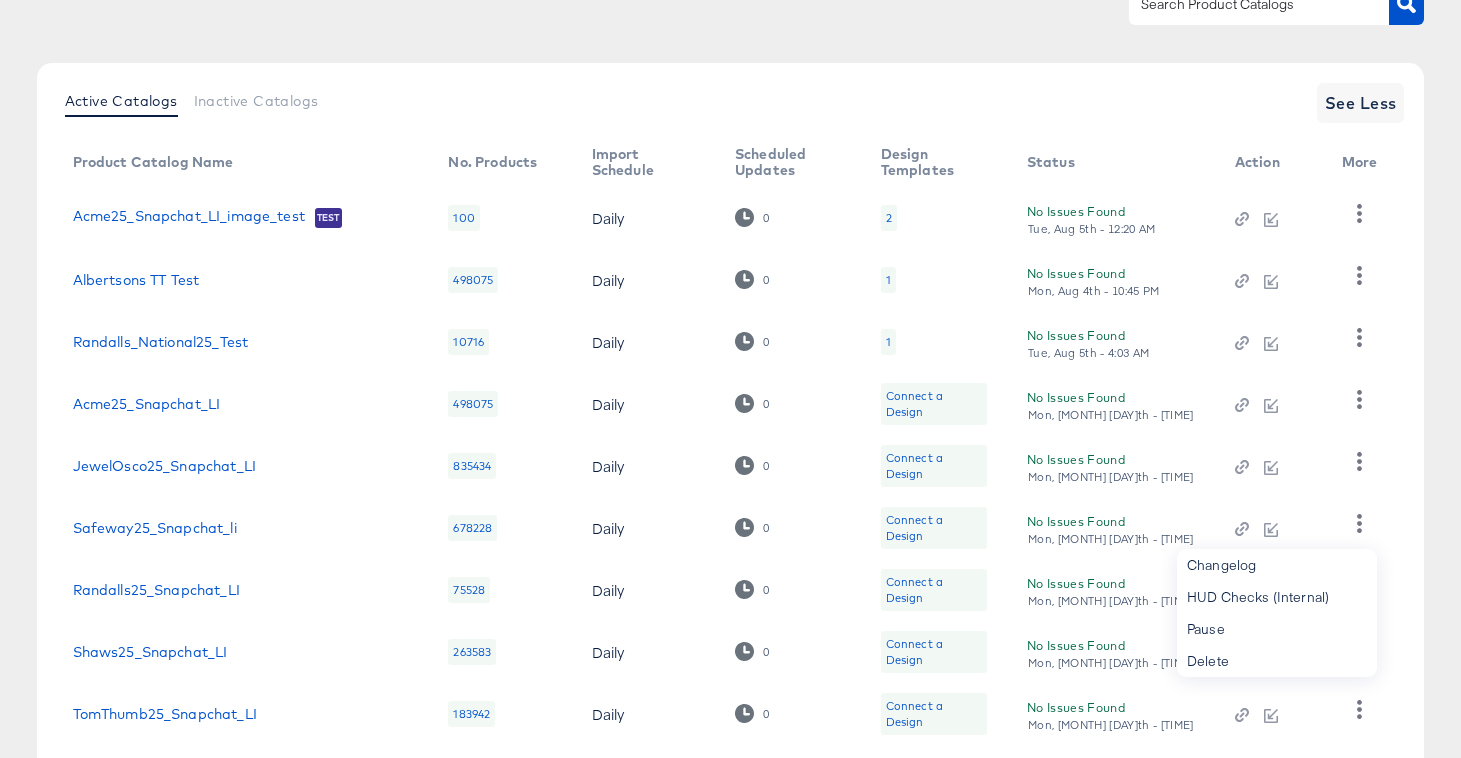 click on "Shaws25_Snapchat_LI" at bounding box center [245, 652] 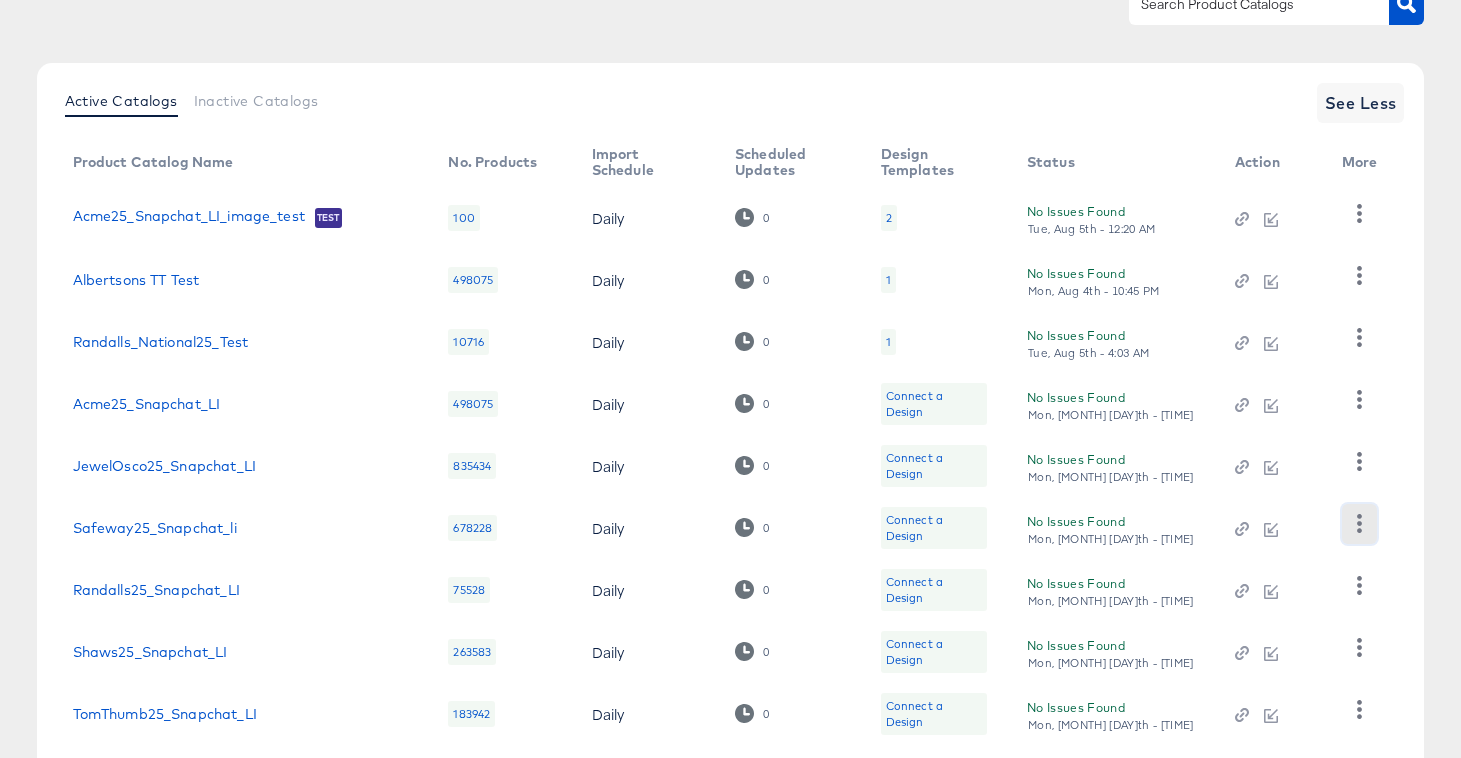 click 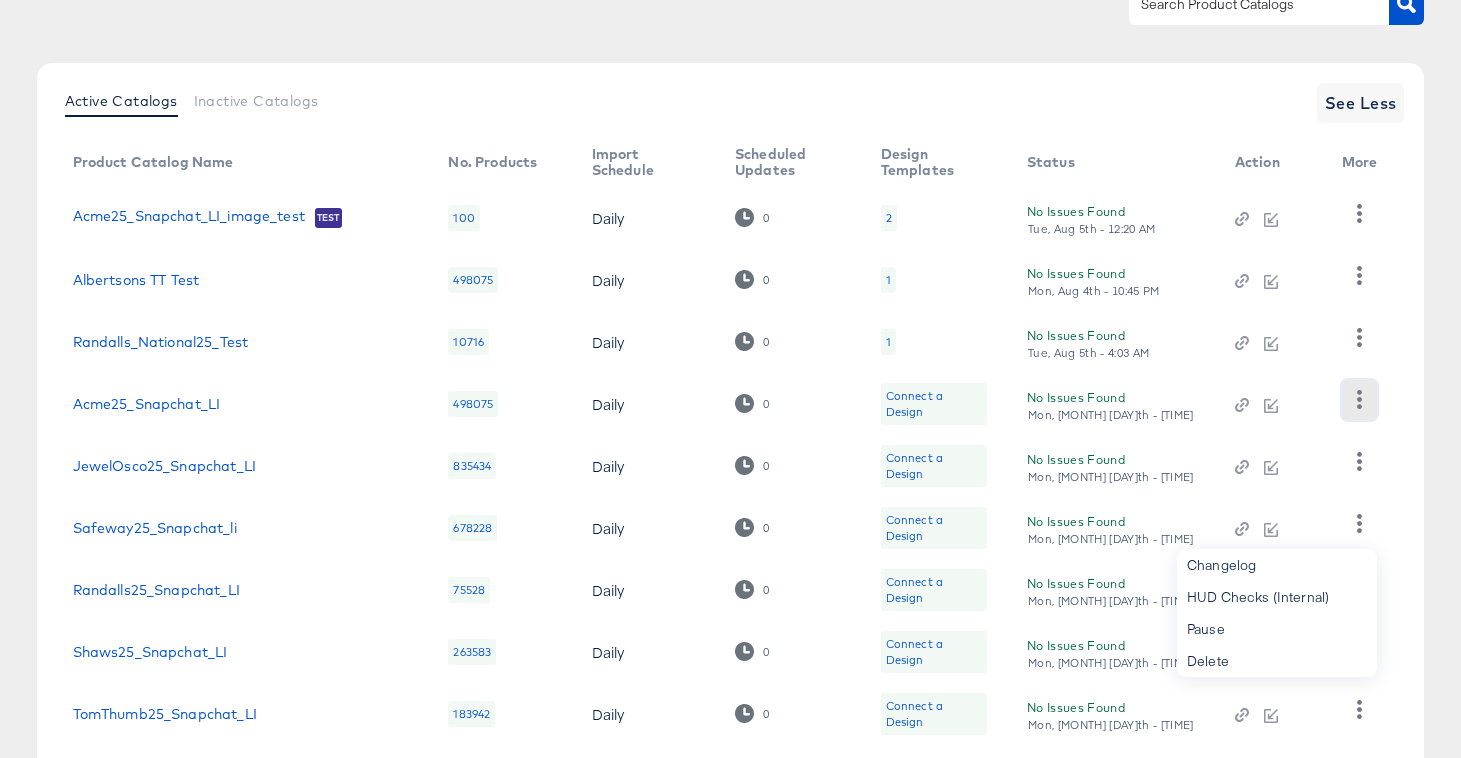 click at bounding box center [1359, 400] 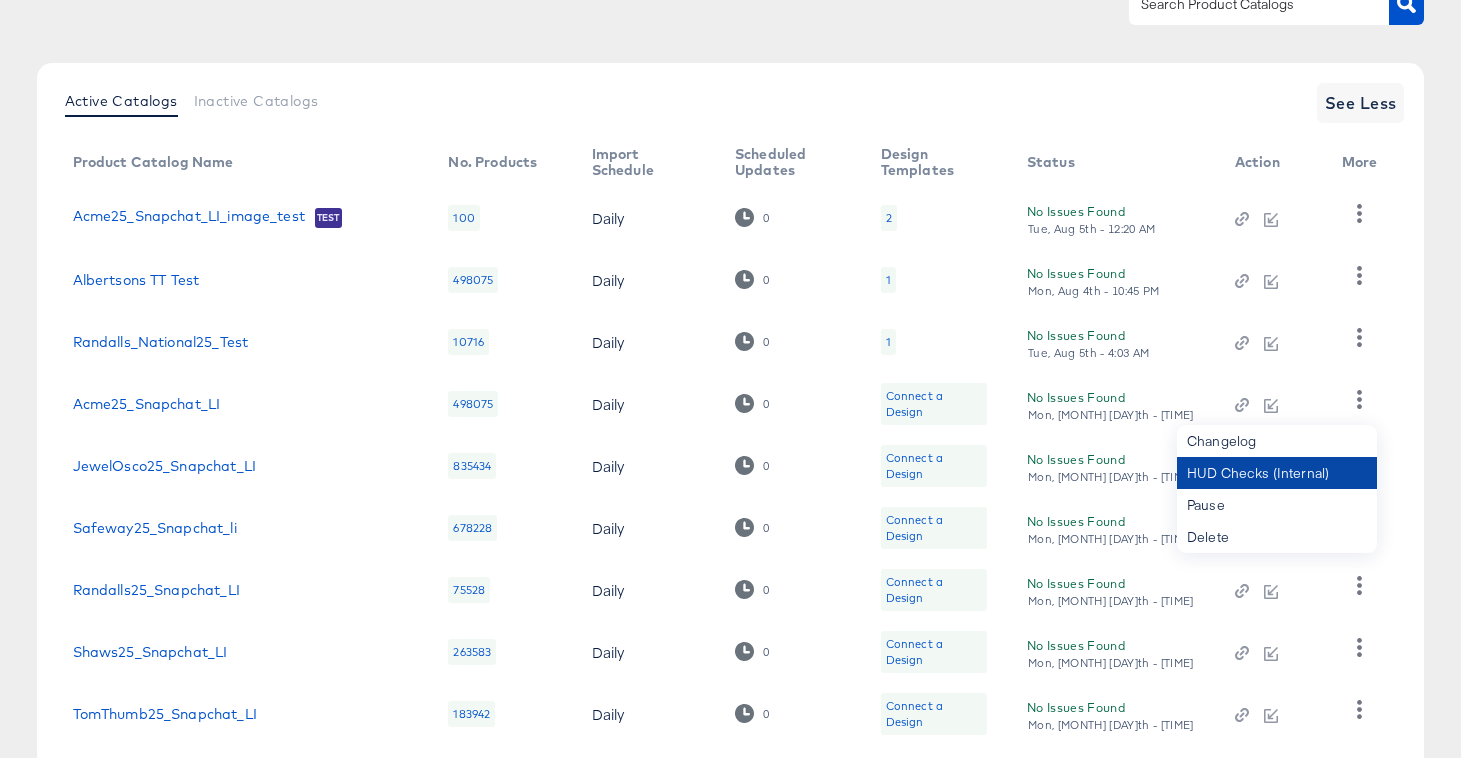 click on "HUD Checks (Internal)" at bounding box center (1277, 473) 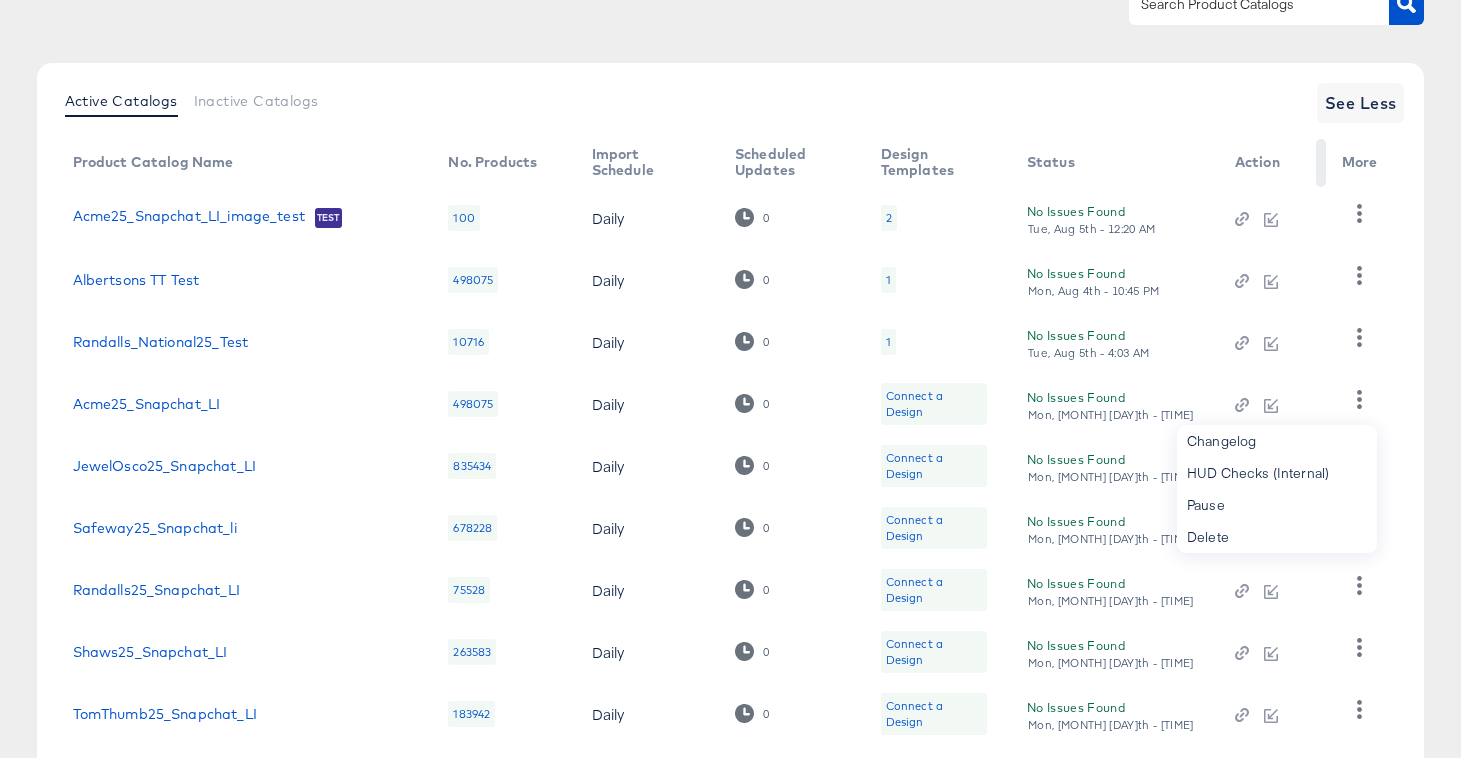 scroll, scrollTop: 0, scrollLeft: 0, axis: both 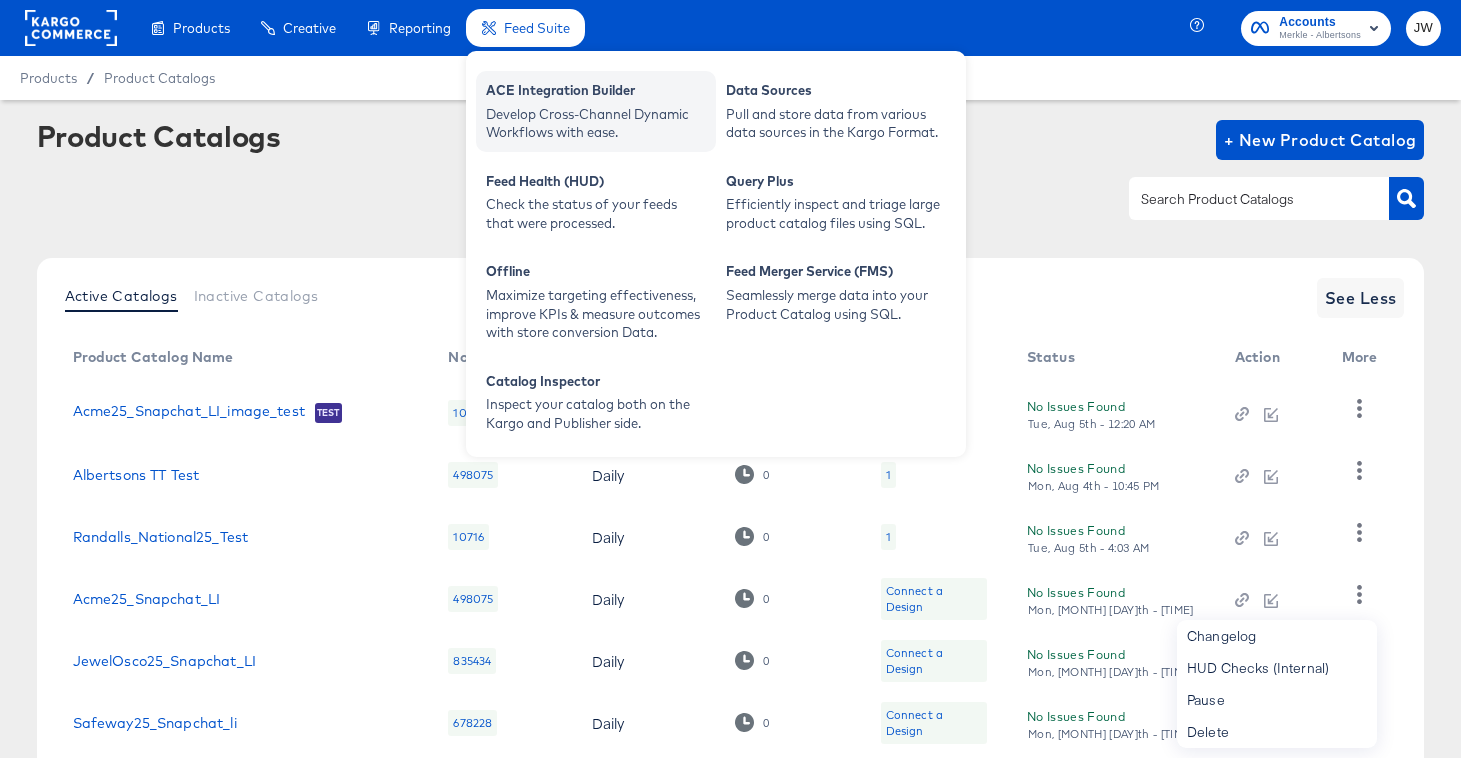 click on "Develop Cross-Channel Dynamic Workflows with ease." at bounding box center (596, 123) 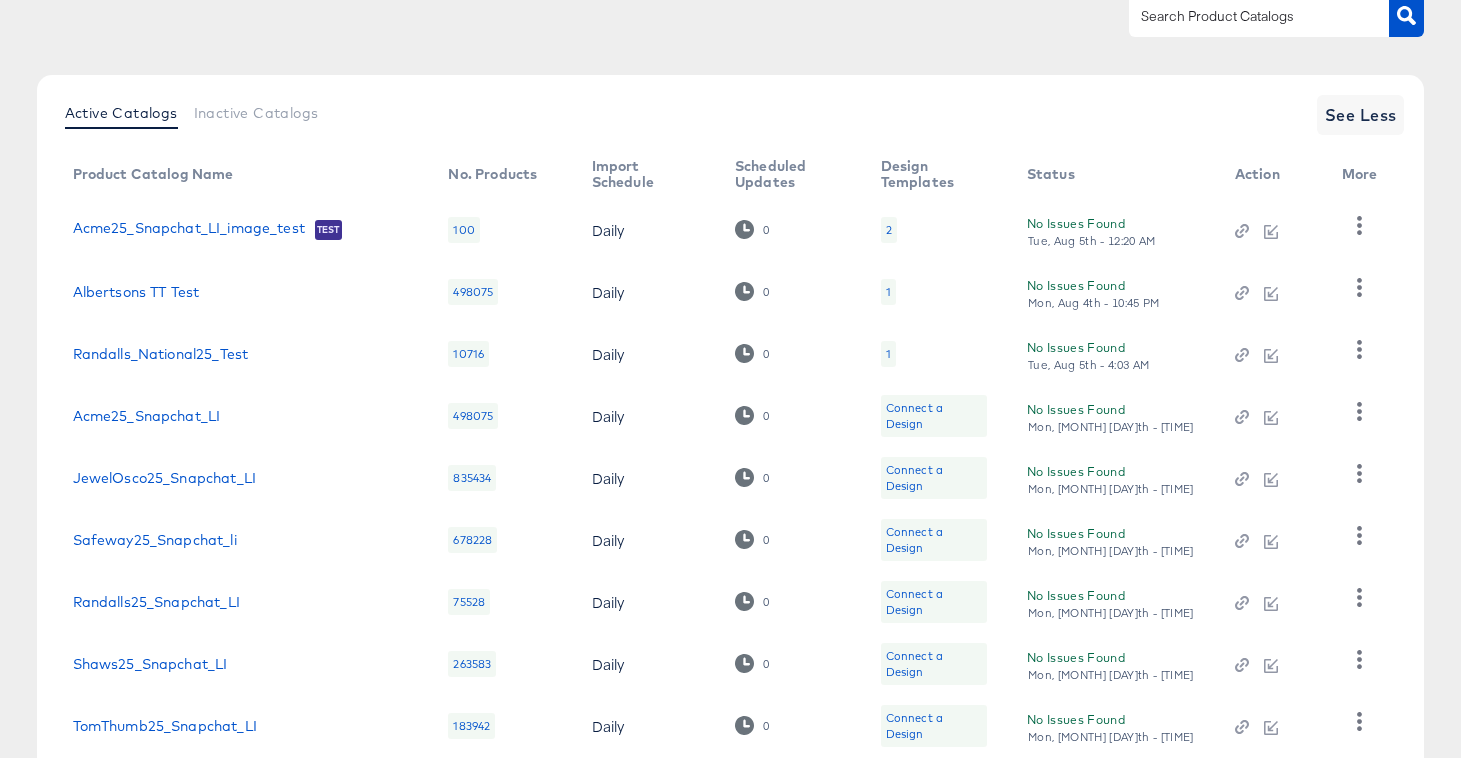 scroll, scrollTop: 221, scrollLeft: 0, axis: vertical 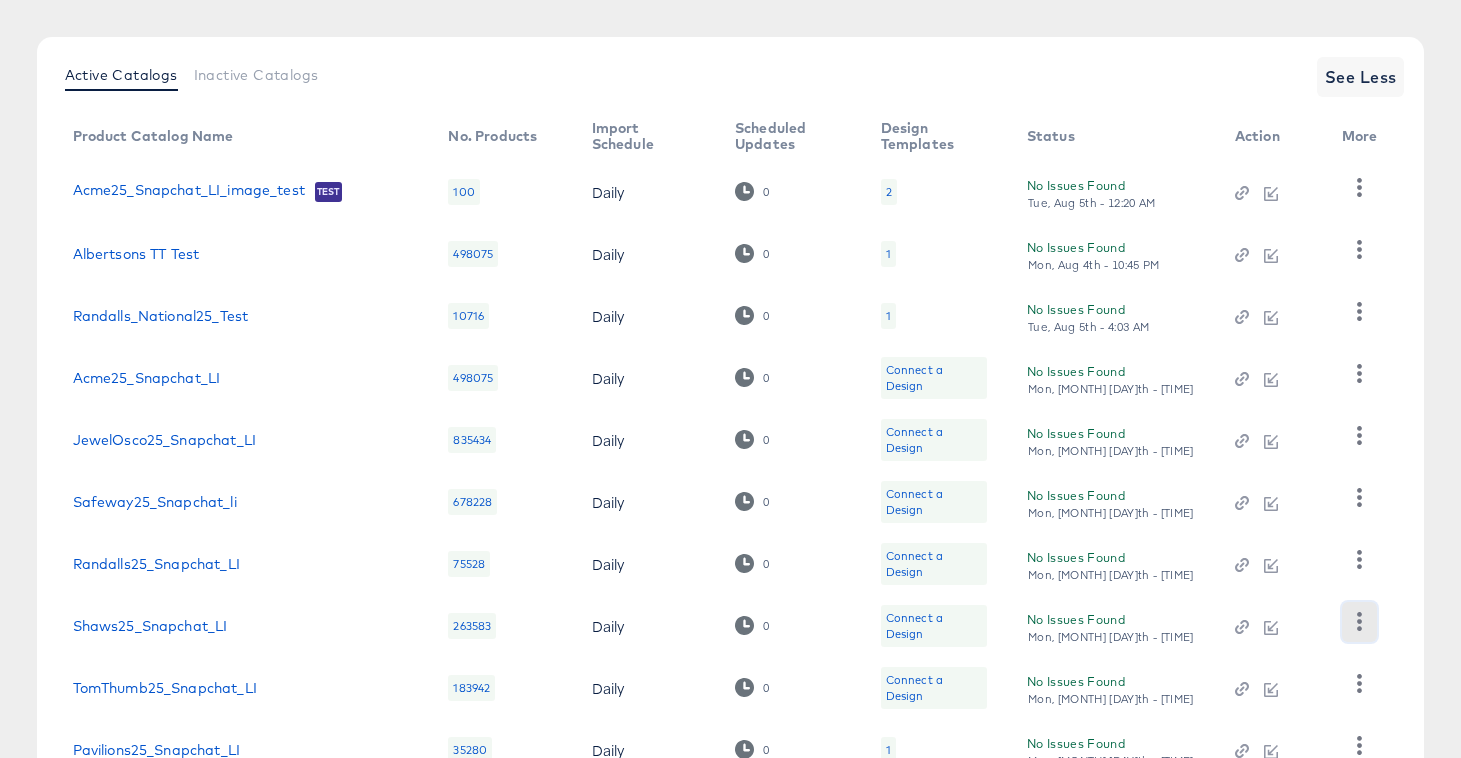click at bounding box center (1359, 622) 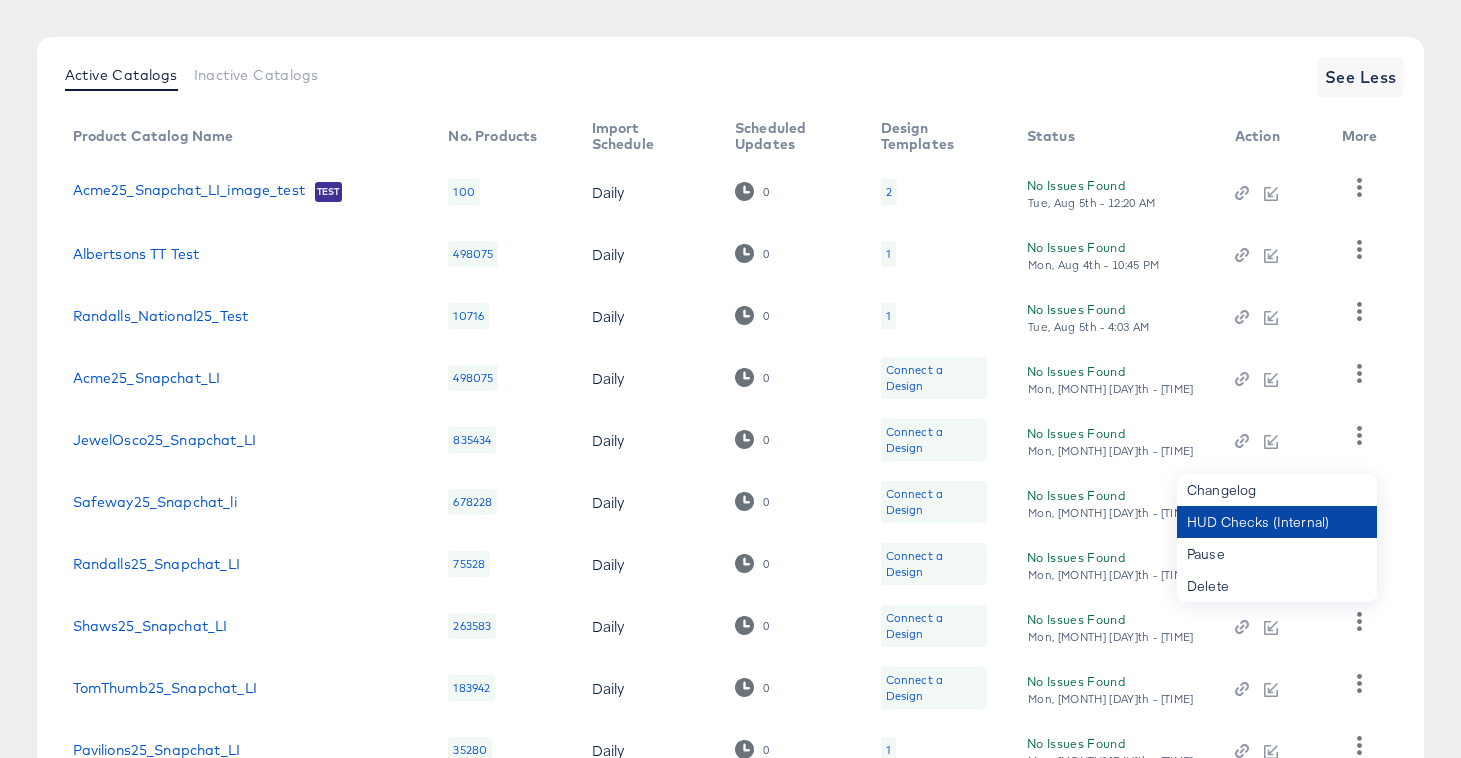 click on "HUD Checks (Internal)" at bounding box center (1277, 522) 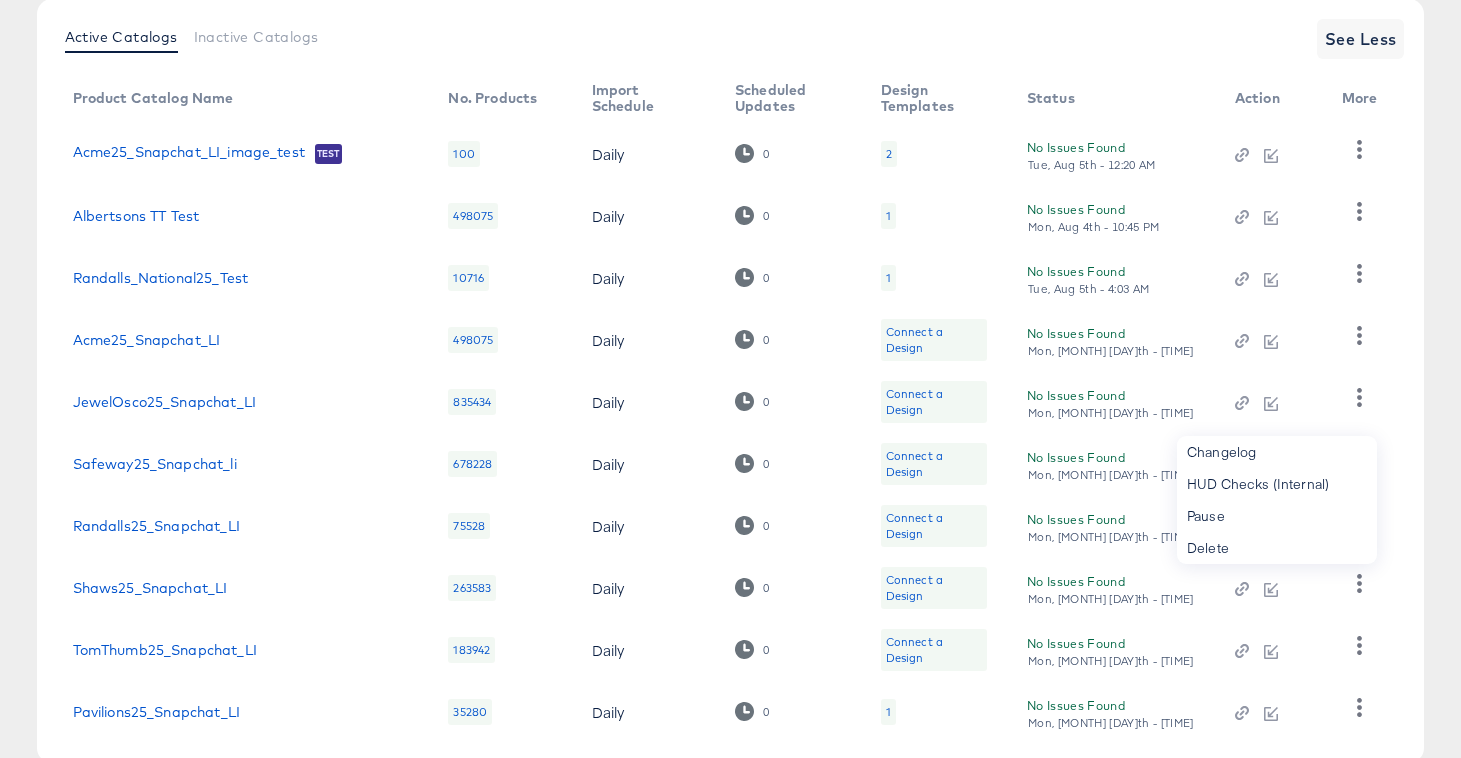 scroll, scrollTop: 376, scrollLeft: 0, axis: vertical 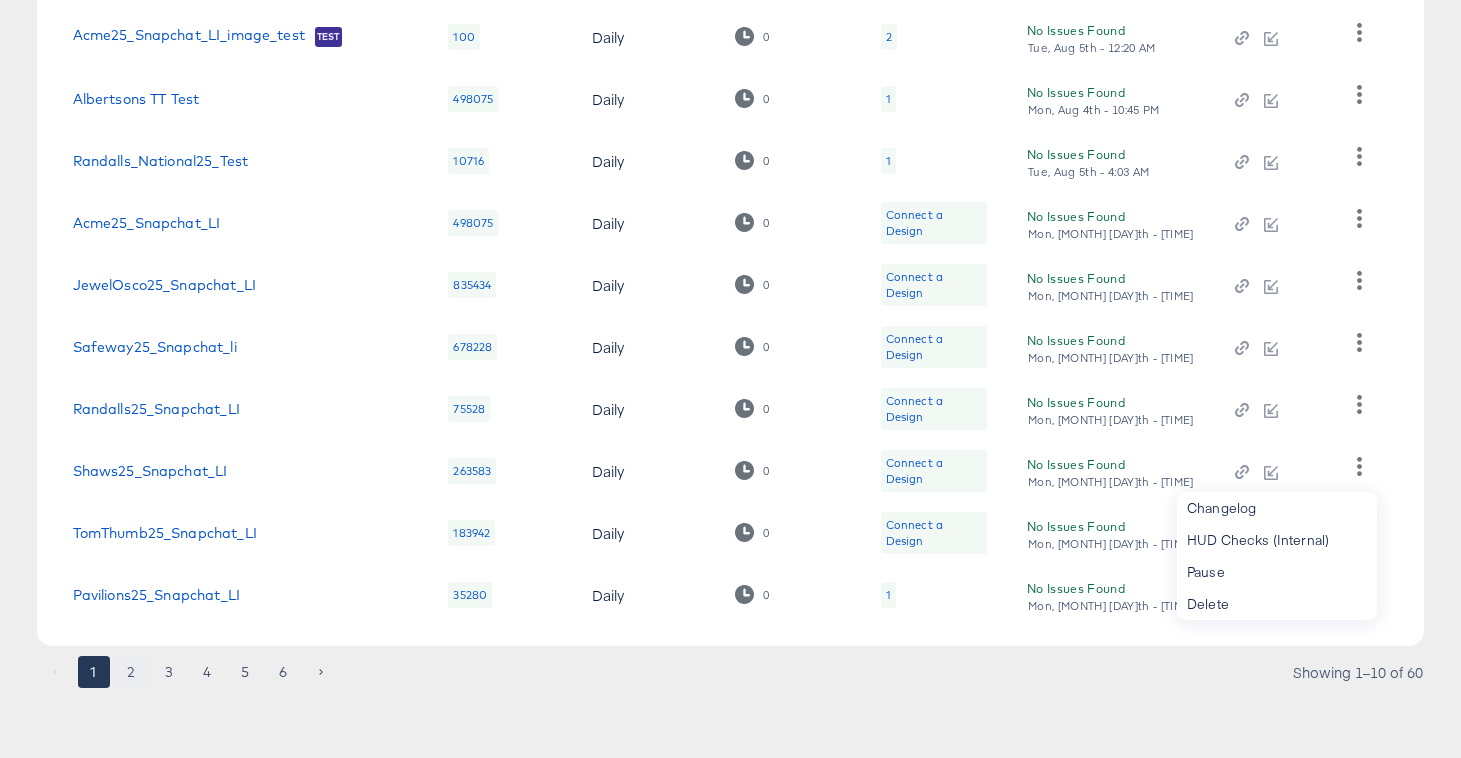 click on "2" at bounding box center (132, 672) 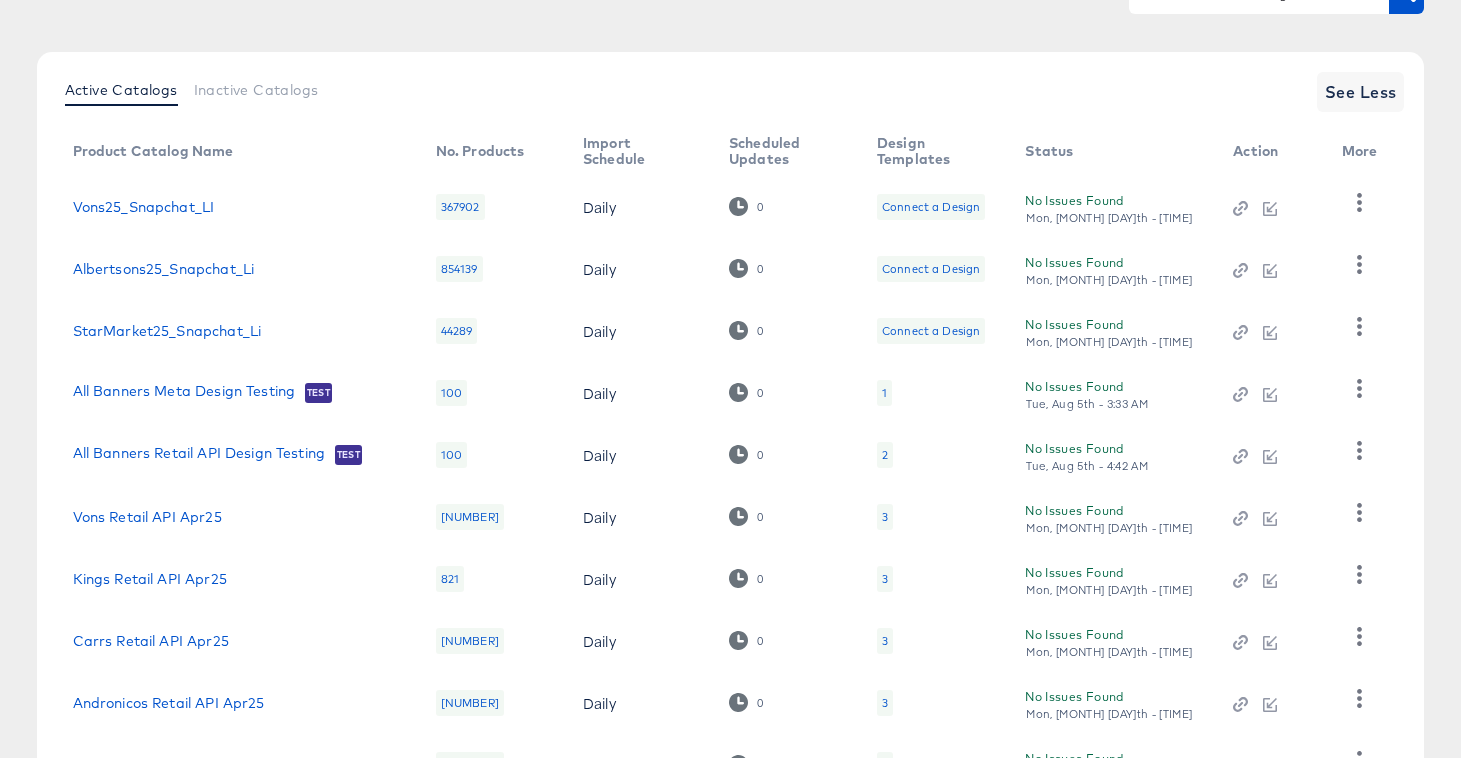 scroll, scrollTop: 165, scrollLeft: 0, axis: vertical 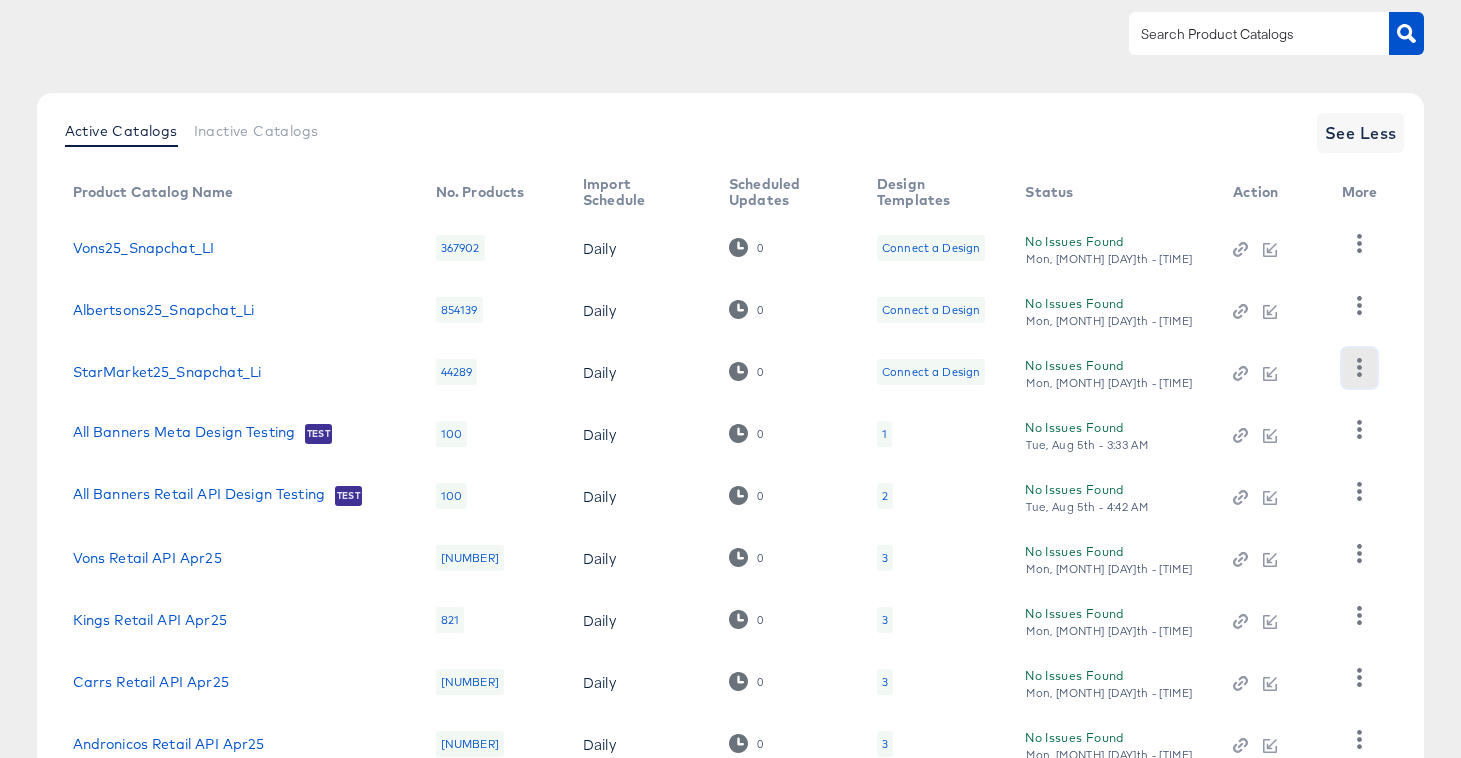 click at bounding box center [1359, 368] 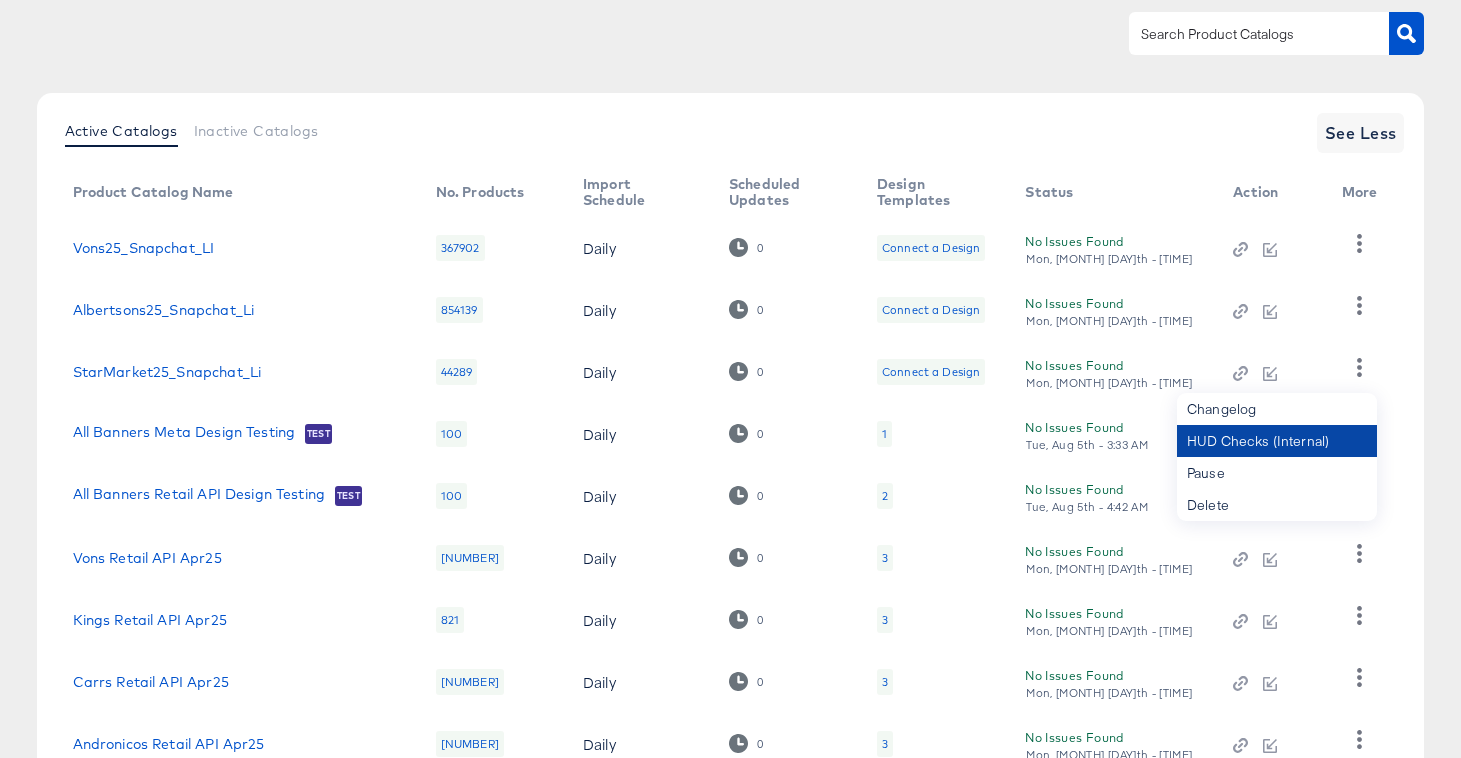 click on "HUD Checks (Internal)" at bounding box center [1277, 441] 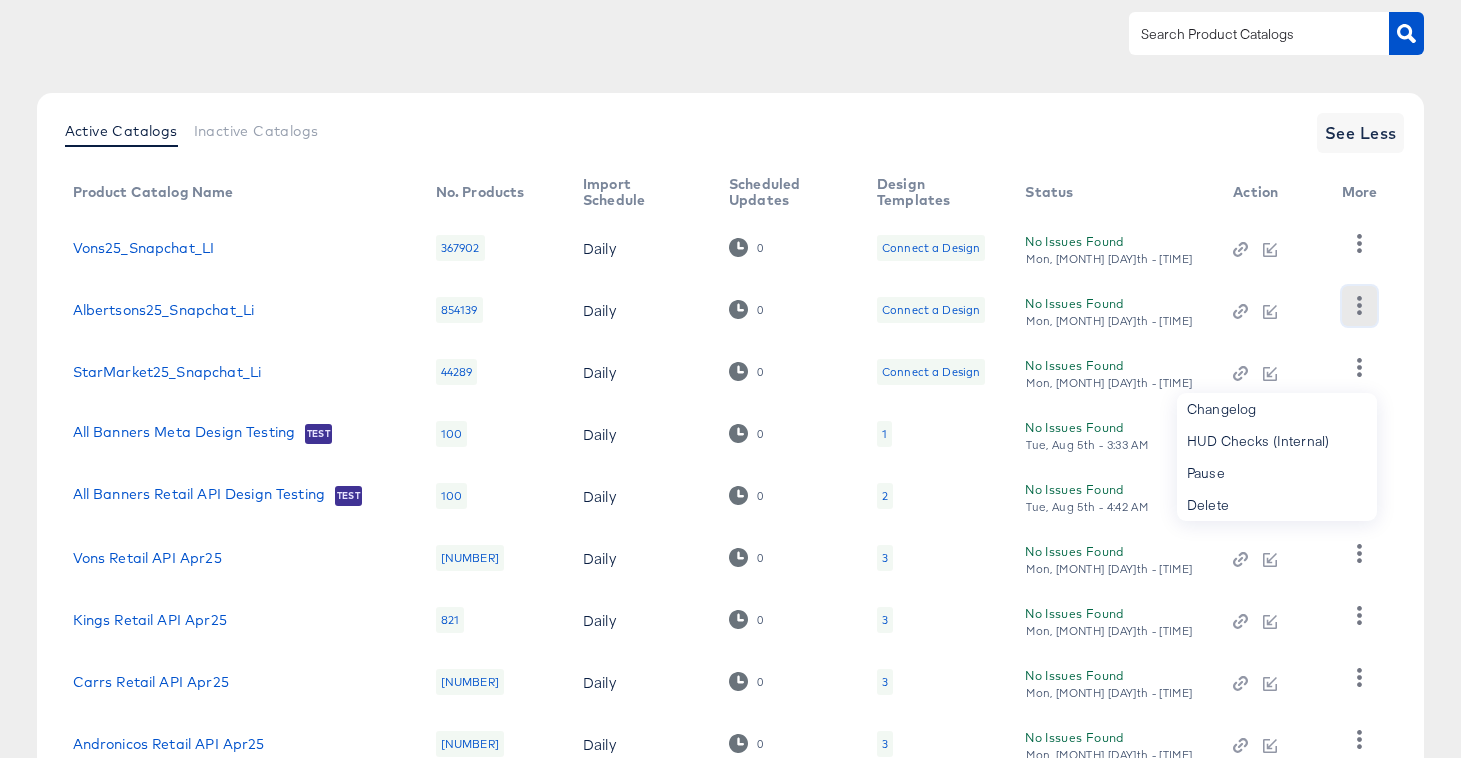 click 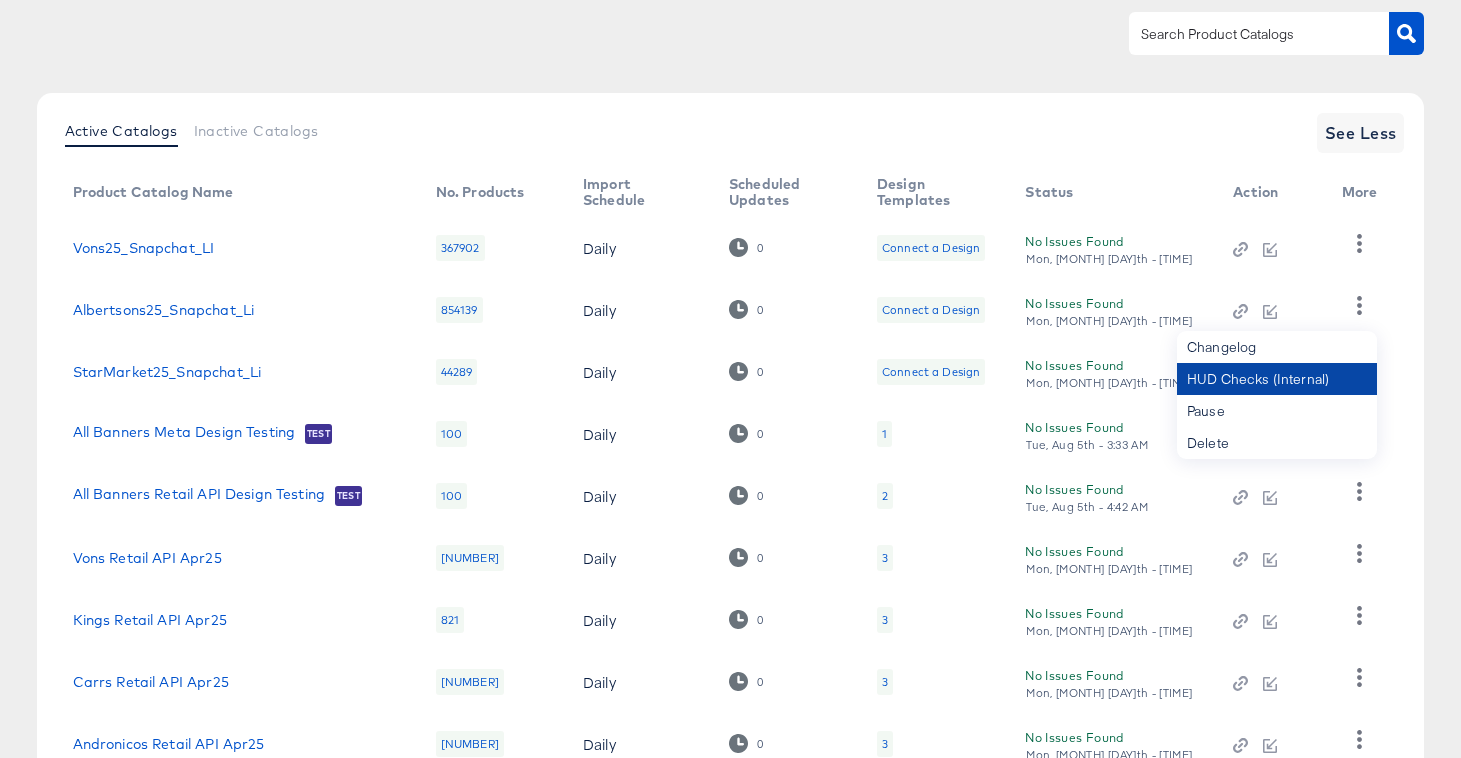 click on "HUD Checks (Internal)" at bounding box center [1277, 379] 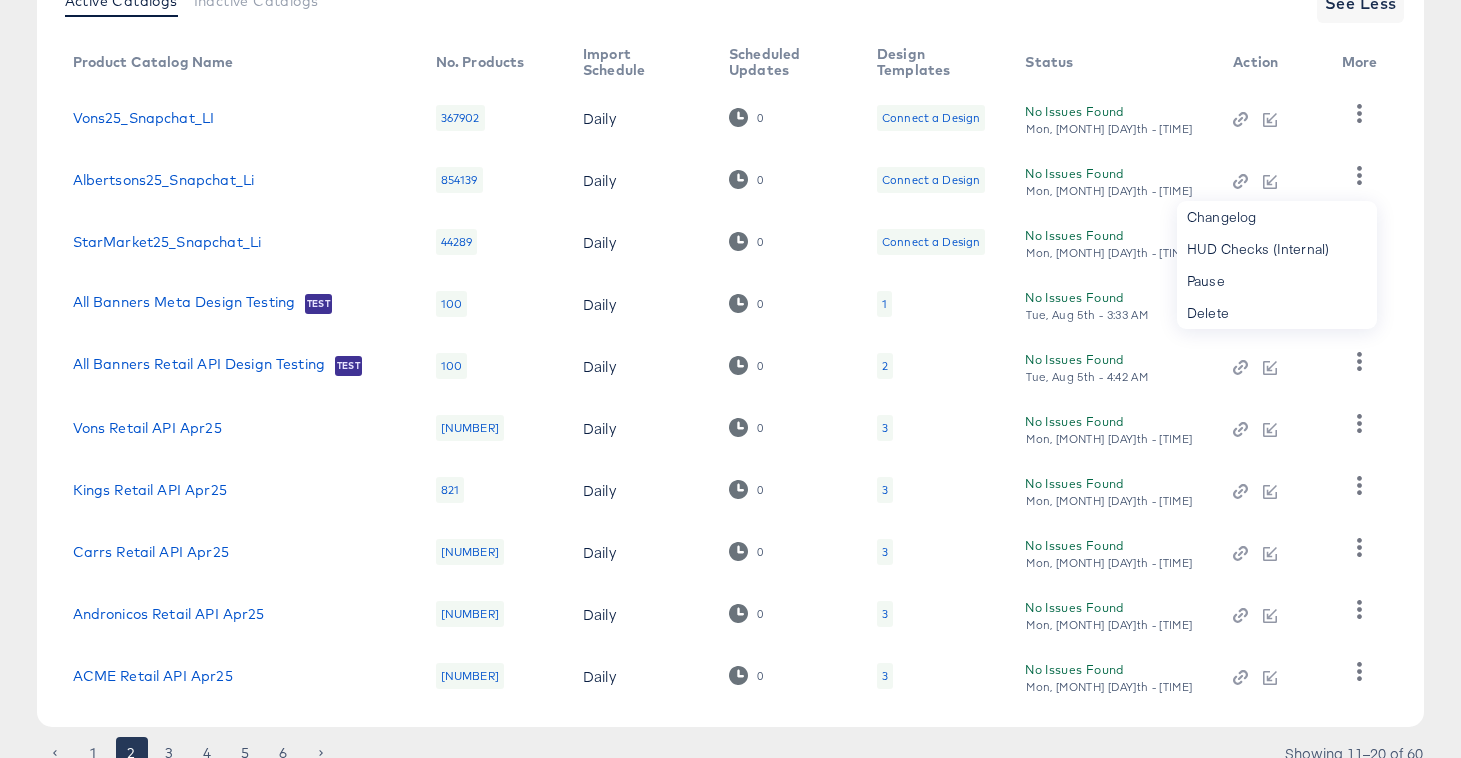 scroll, scrollTop: 347, scrollLeft: 0, axis: vertical 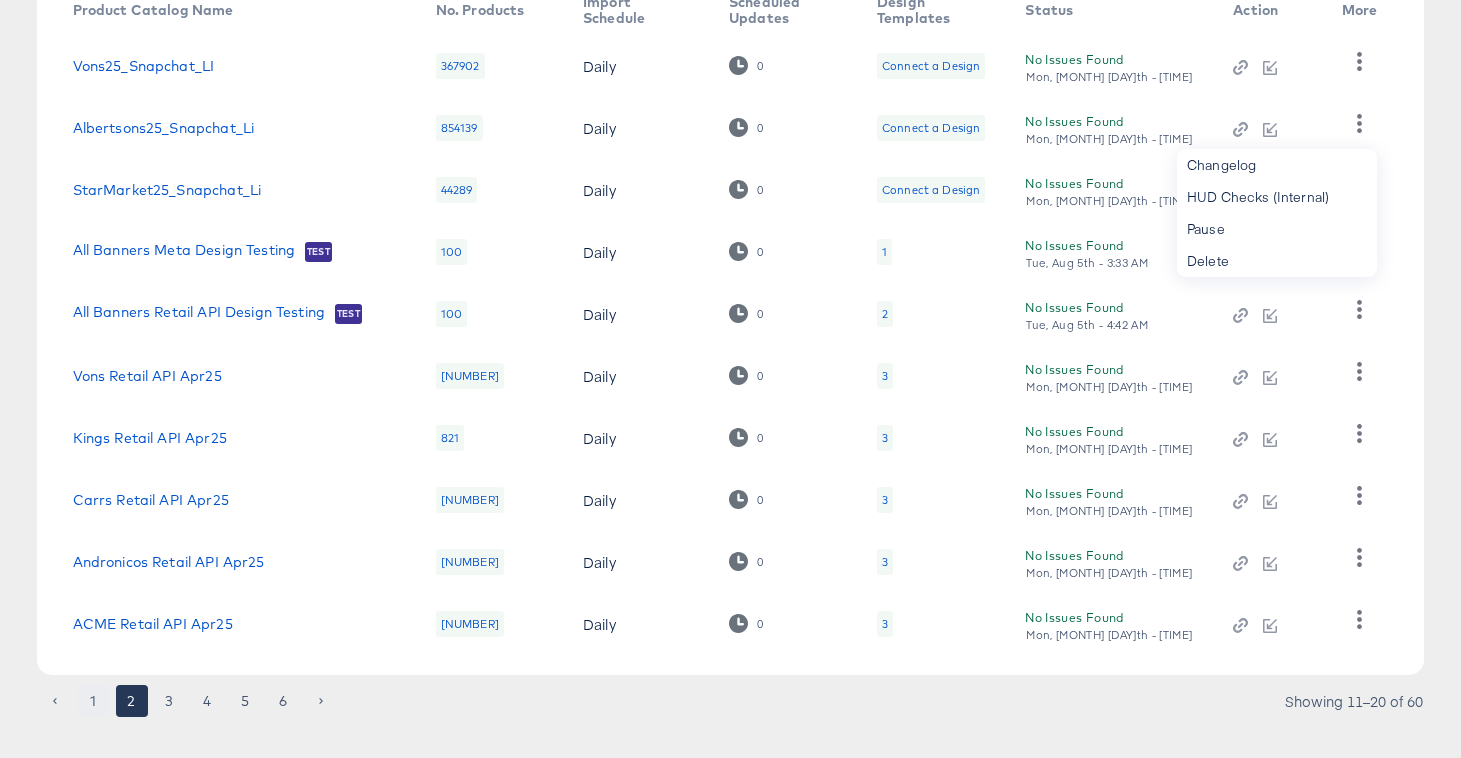 click on "1" at bounding box center [94, 701] 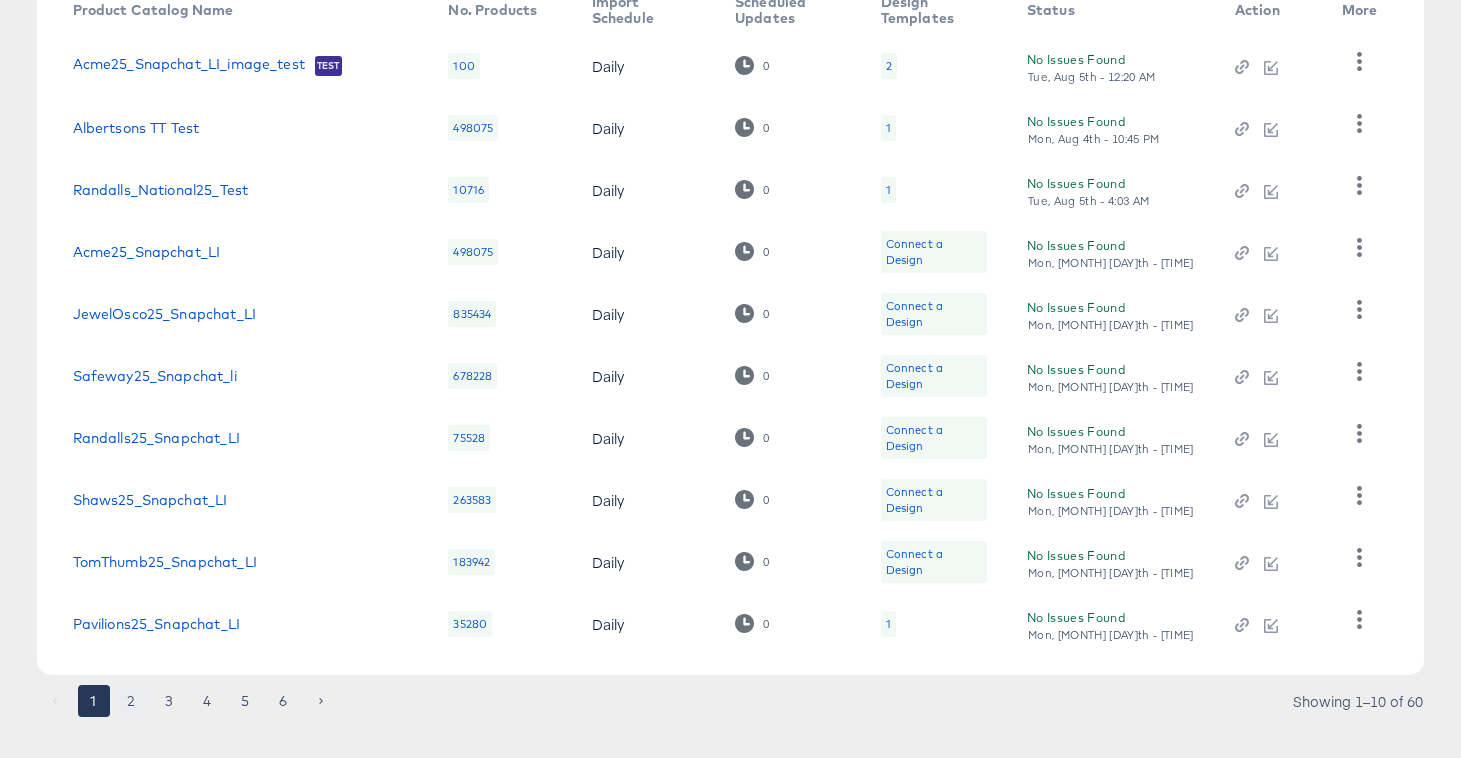 click on "2" at bounding box center (132, 701) 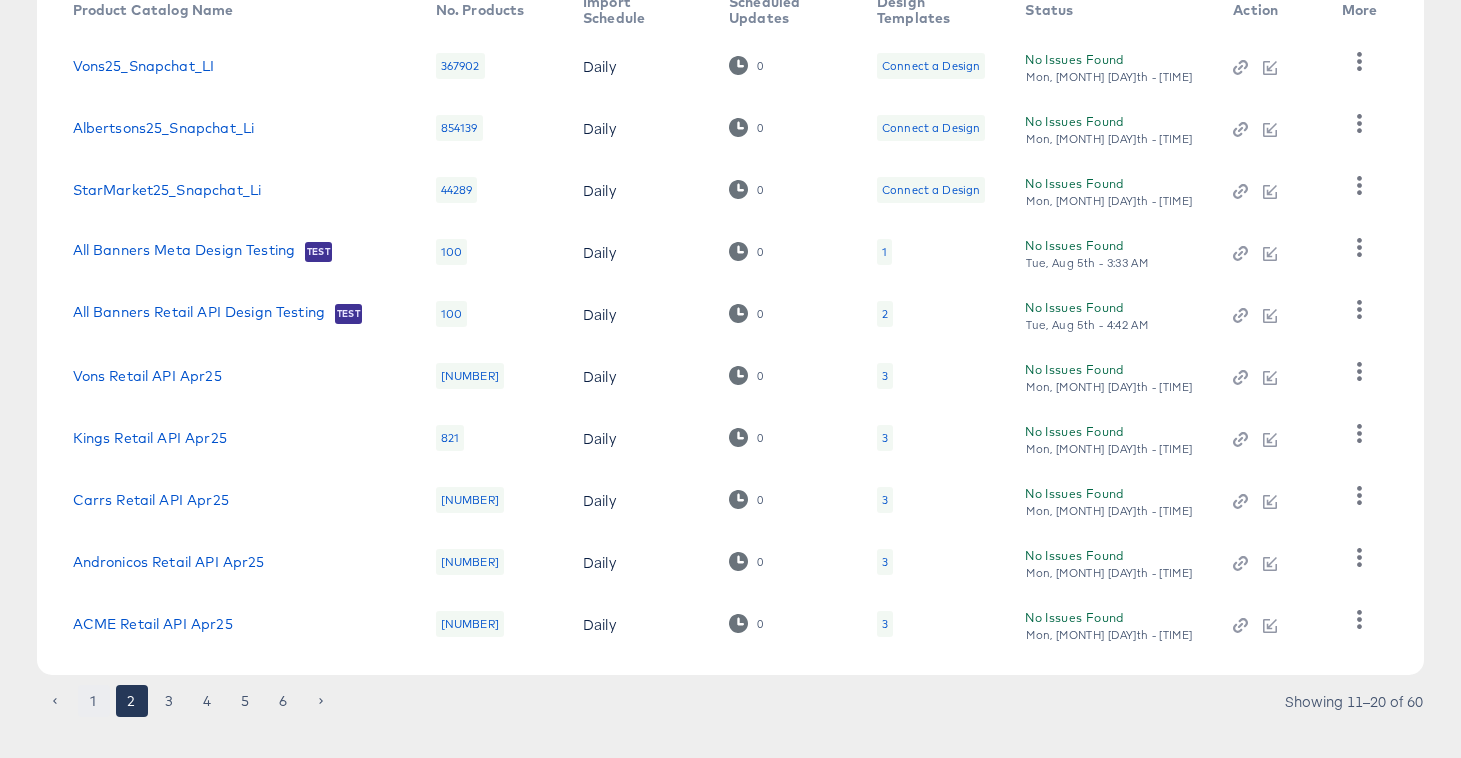 click on "1" at bounding box center (94, 701) 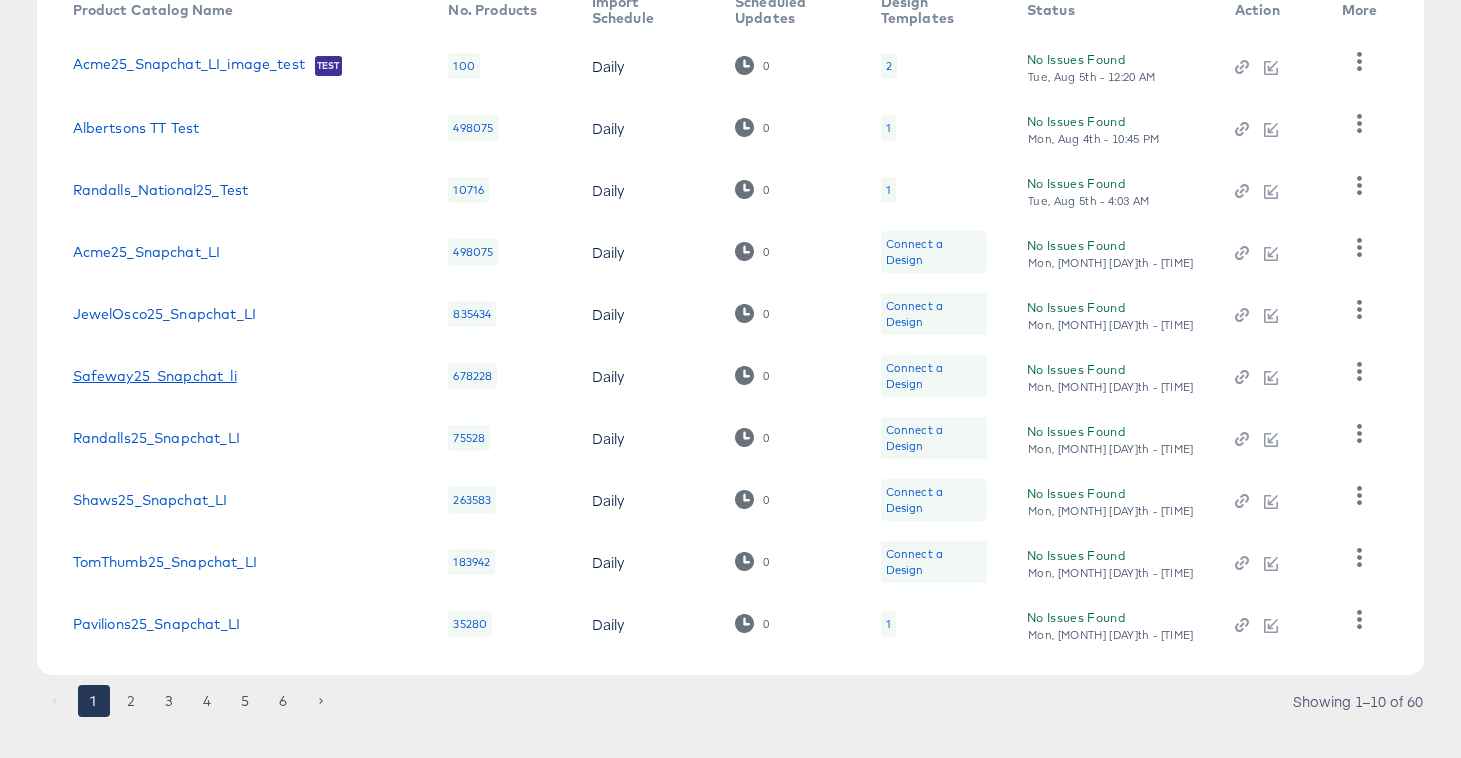 click on "Safeway25_Snapchat_li" at bounding box center [155, 376] 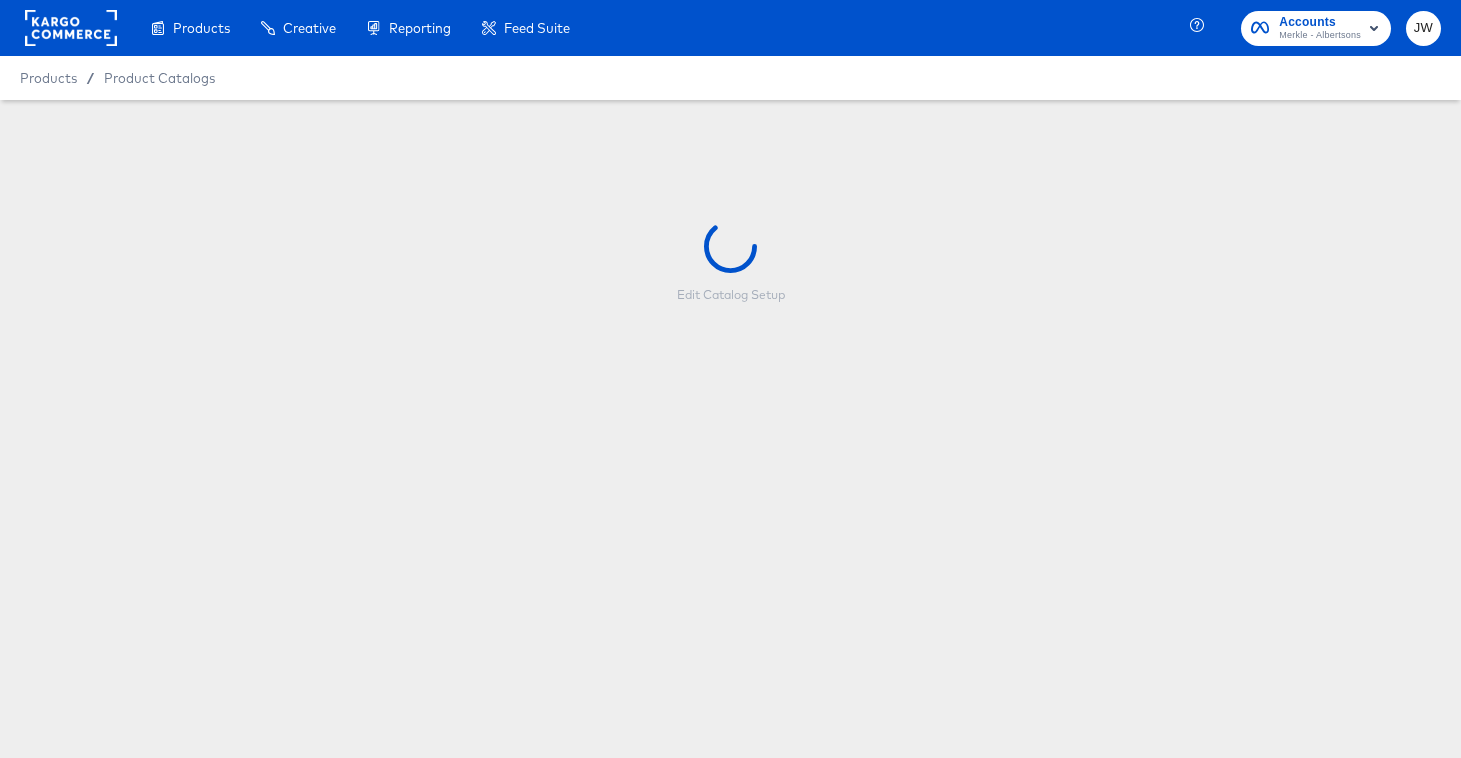 scroll, scrollTop: 0, scrollLeft: 0, axis: both 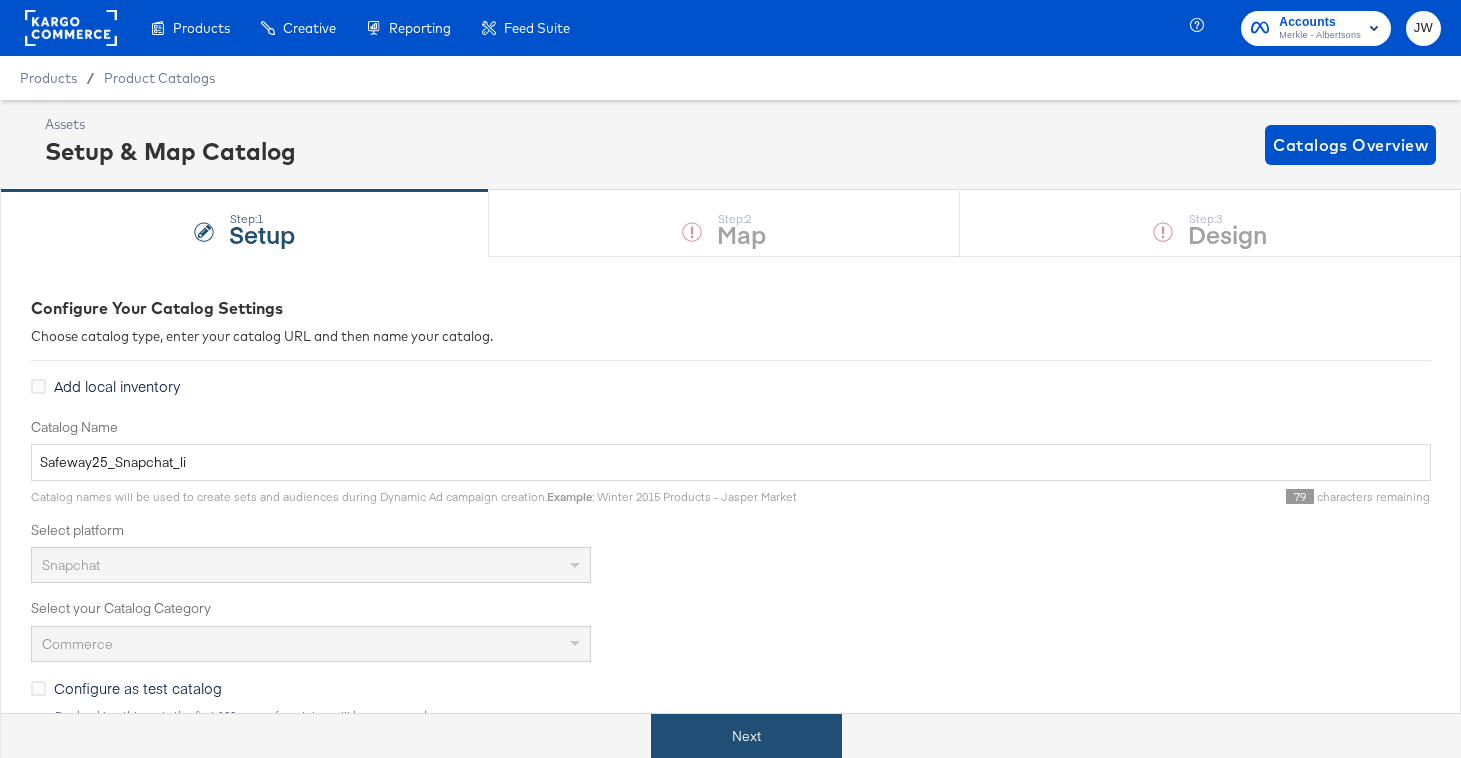 click on "Next" at bounding box center (746, 736) 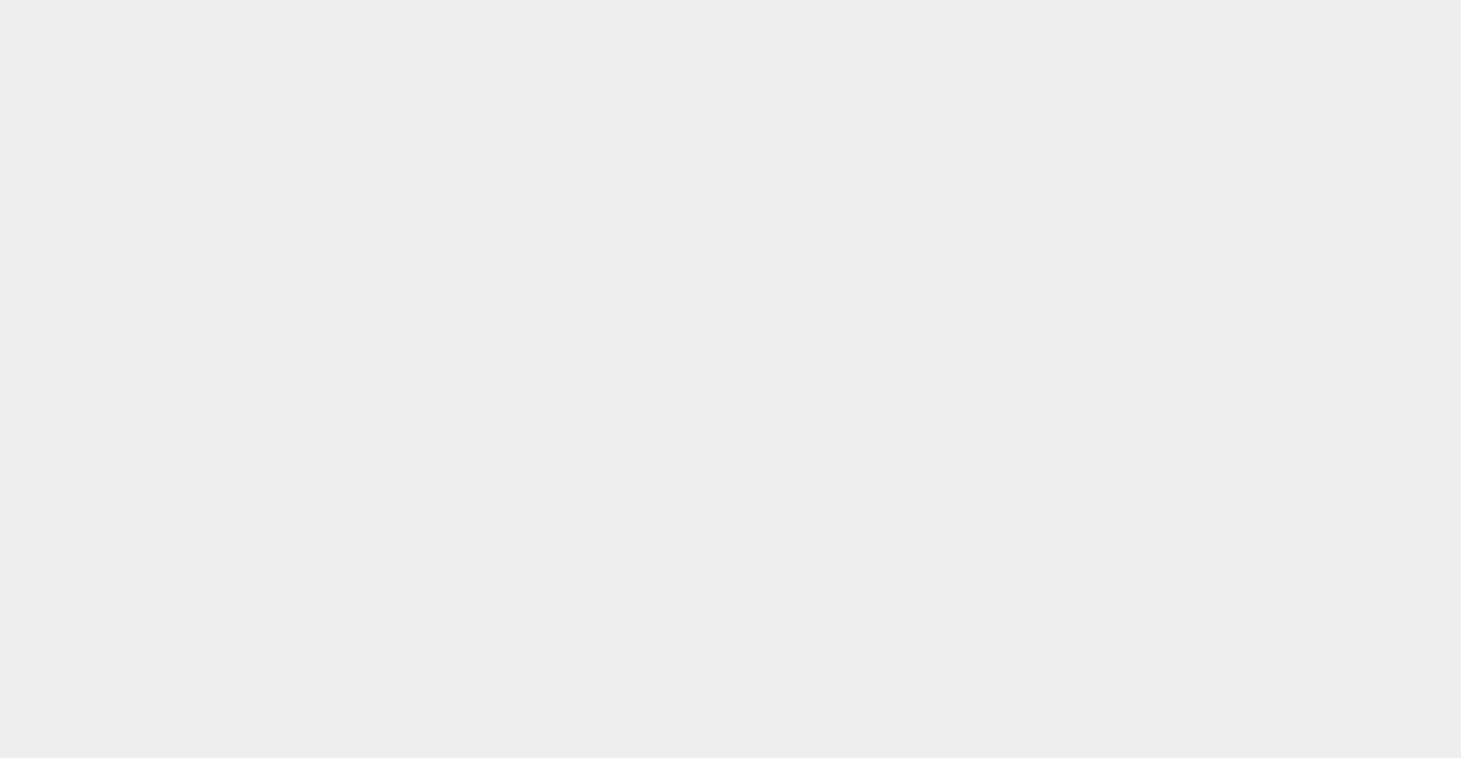 scroll, scrollTop: 0, scrollLeft: 0, axis: both 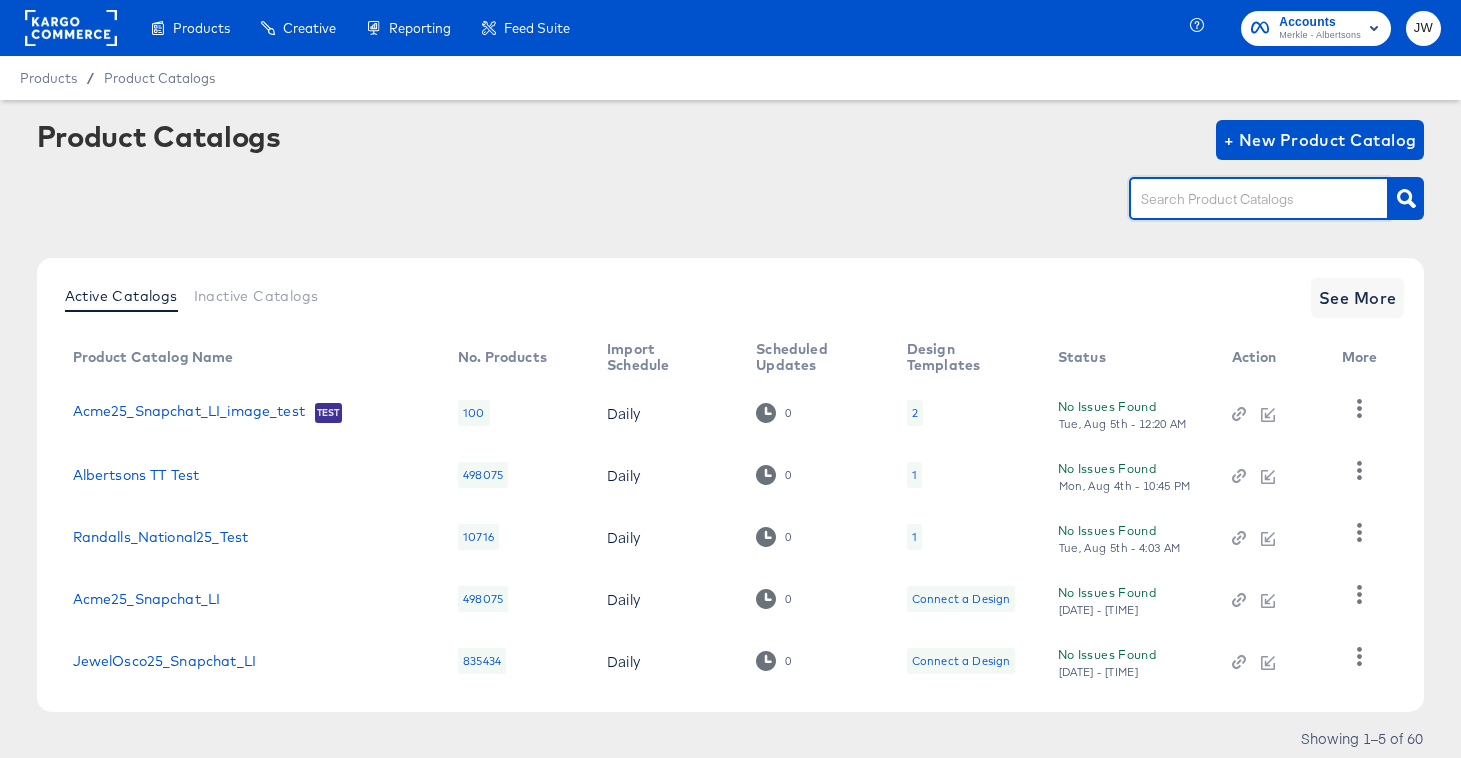 click at bounding box center [1243, 199] 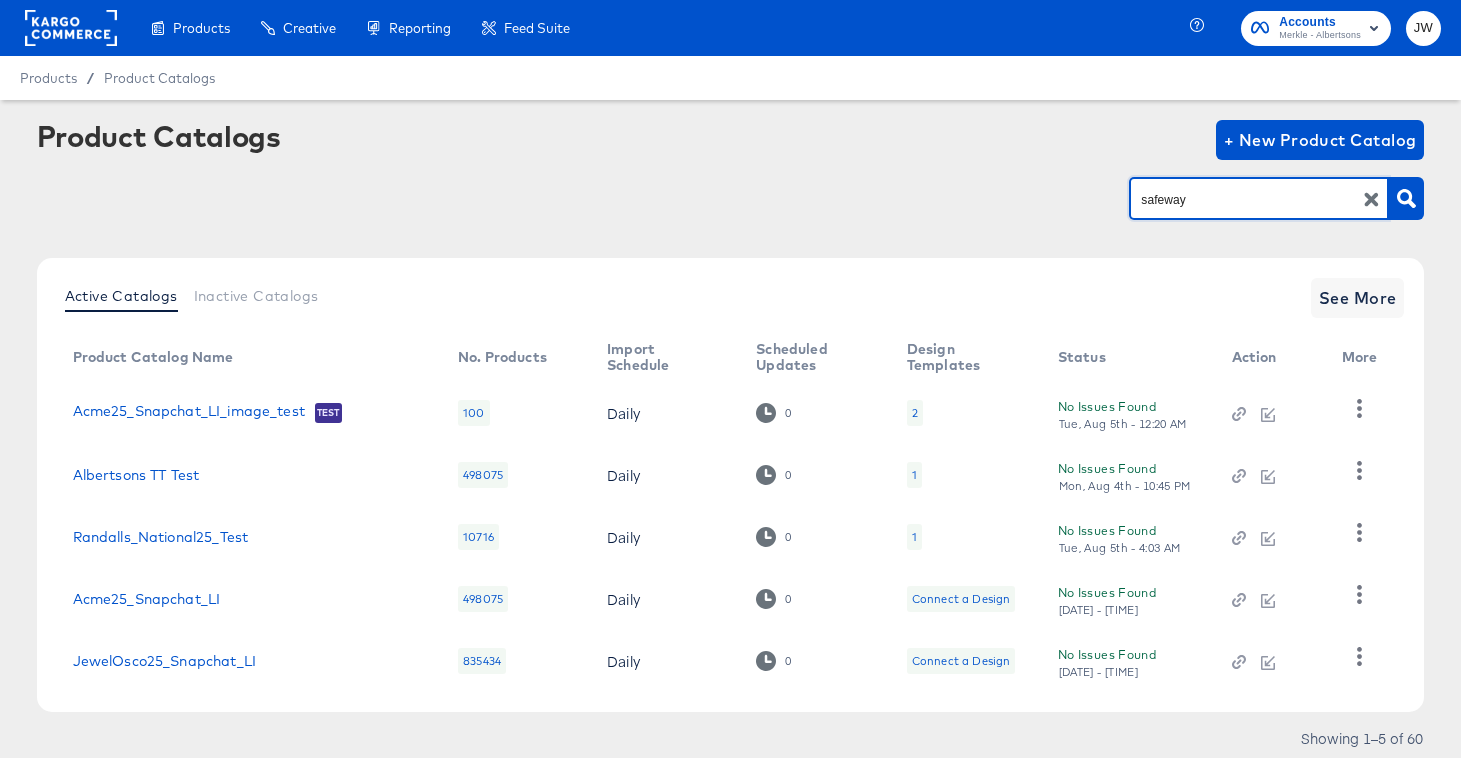 type on "safeway" 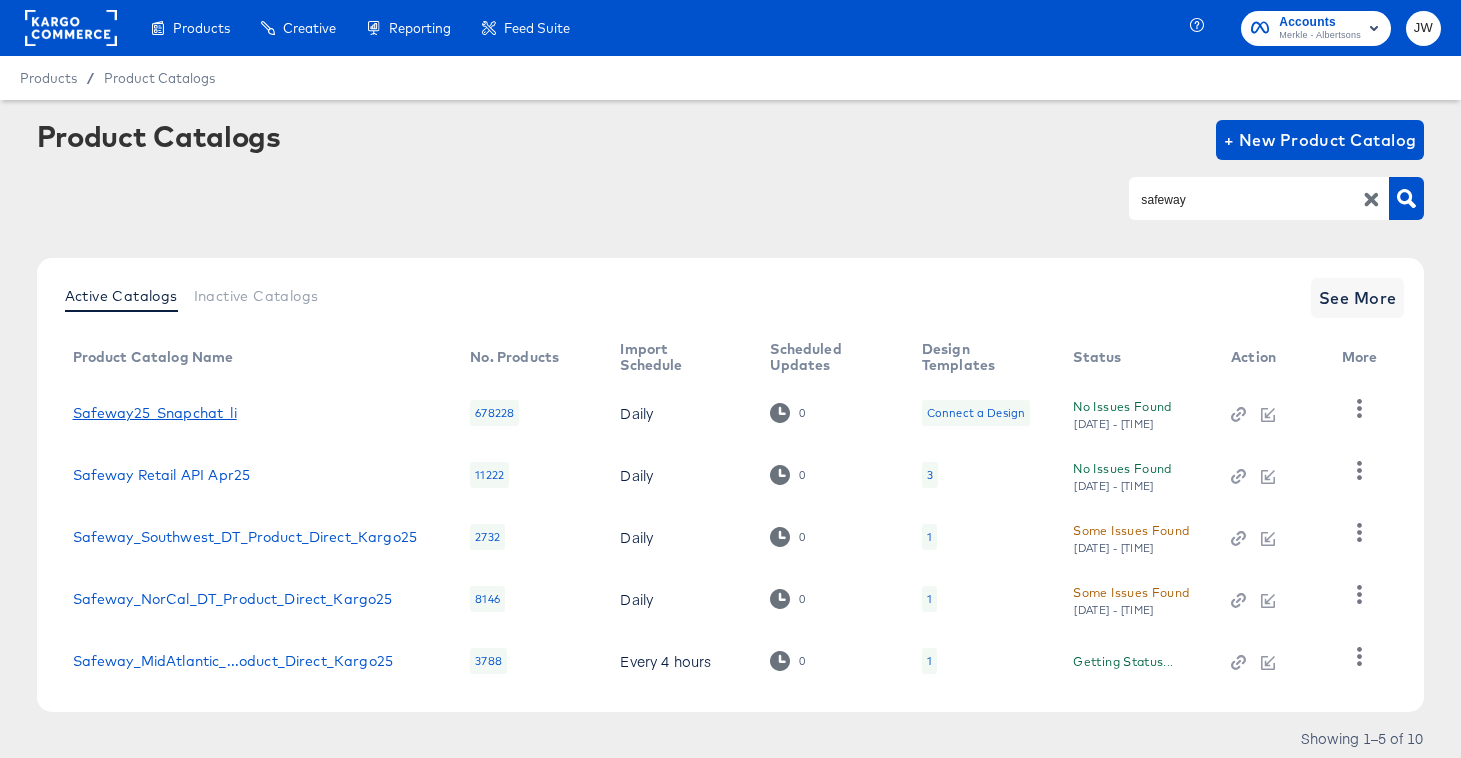 click on "Safeway25_Snapchat_li" at bounding box center (155, 413) 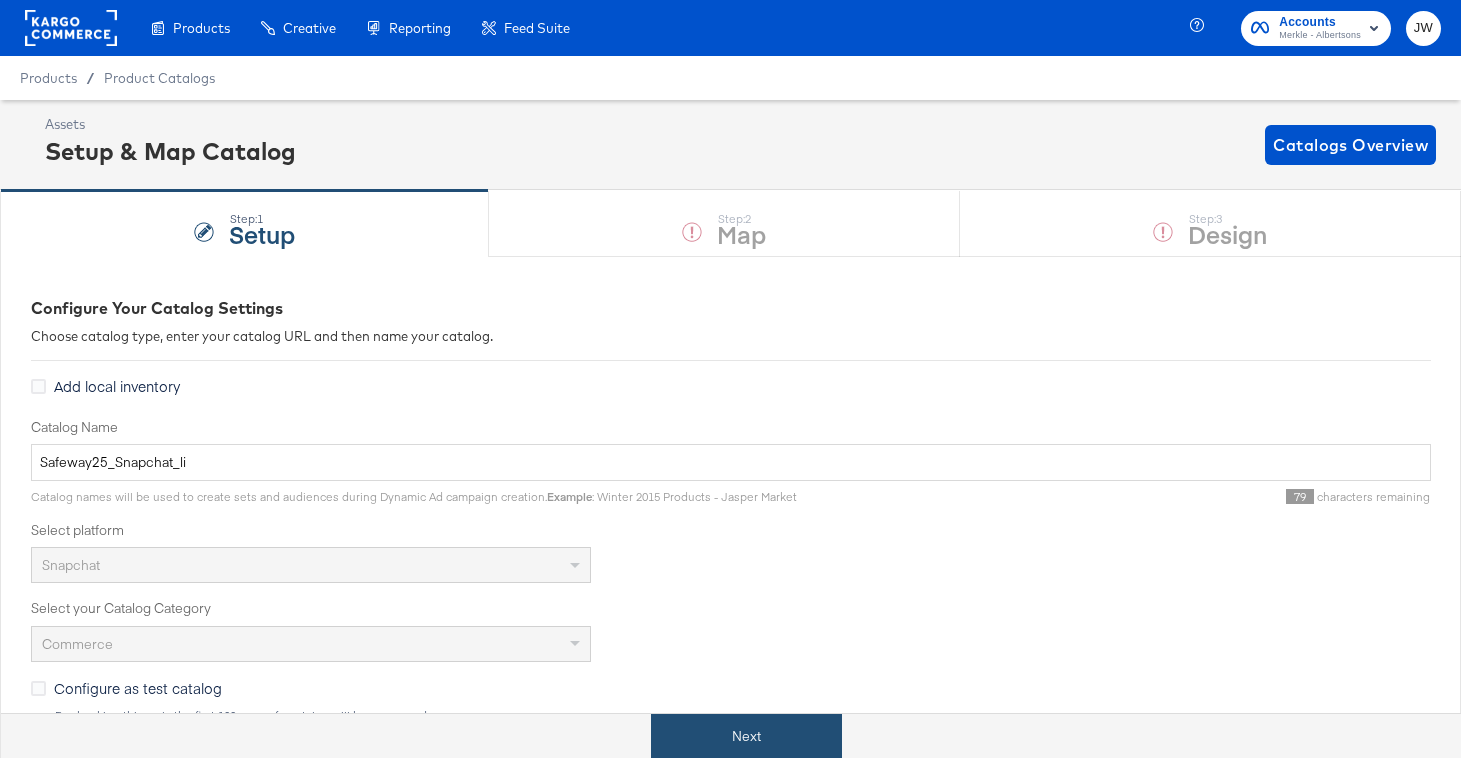 click on "Next" at bounding box center [746, 736] 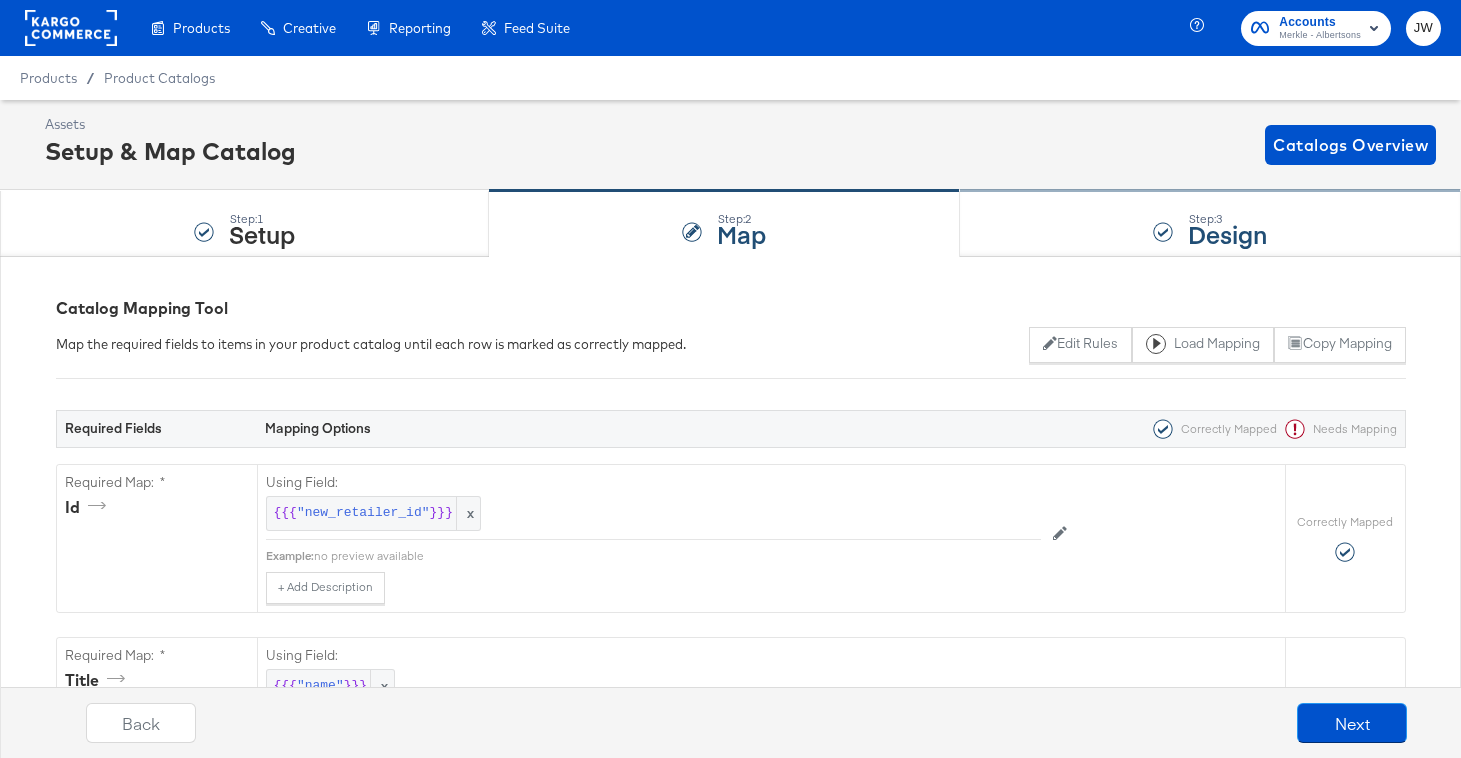 click on "Step:  3   Design" at bounding box center (1210, 224) 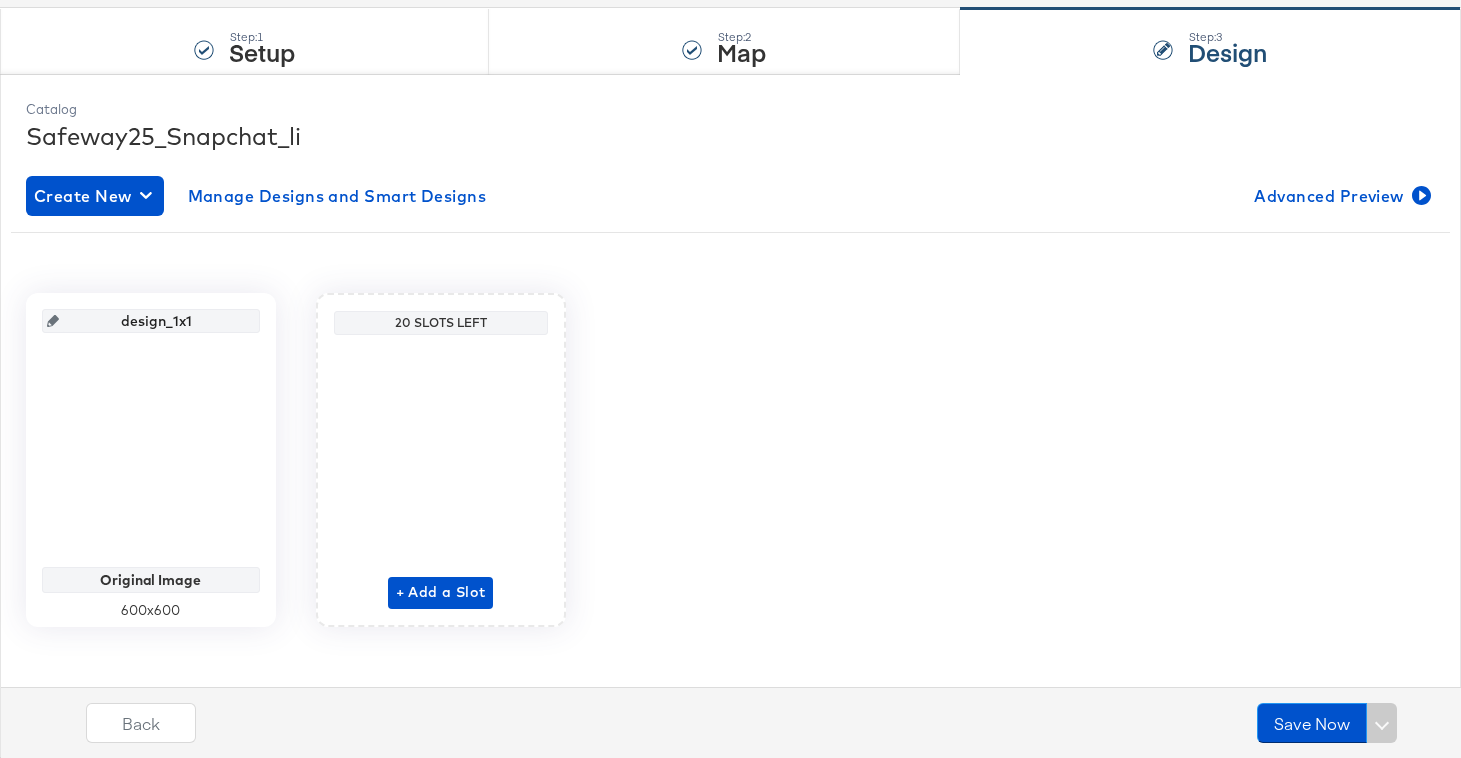 scroll, scrollTop: 195, scrollLeft: 0, axis: vertical 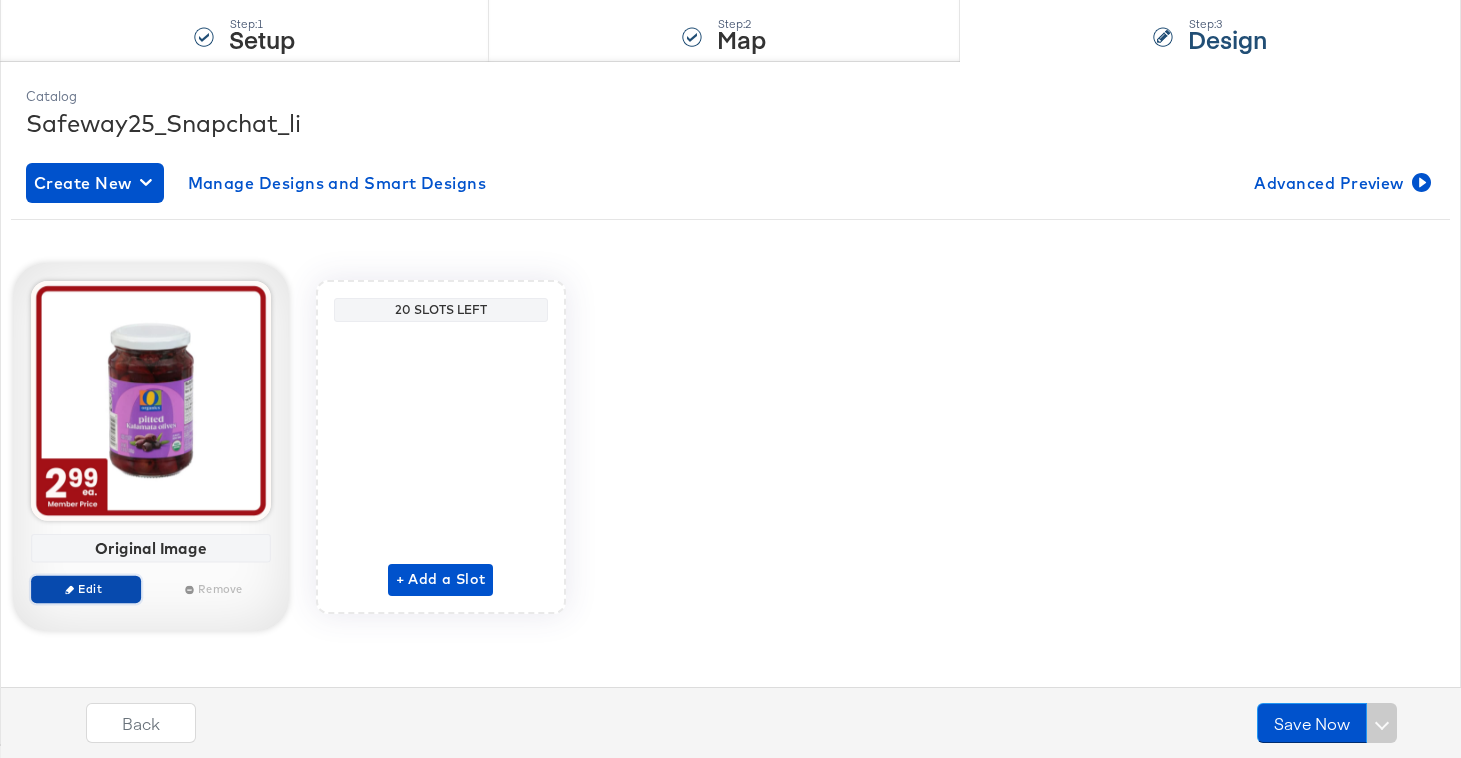 click on "Edit" at bounding box center (85, 588) 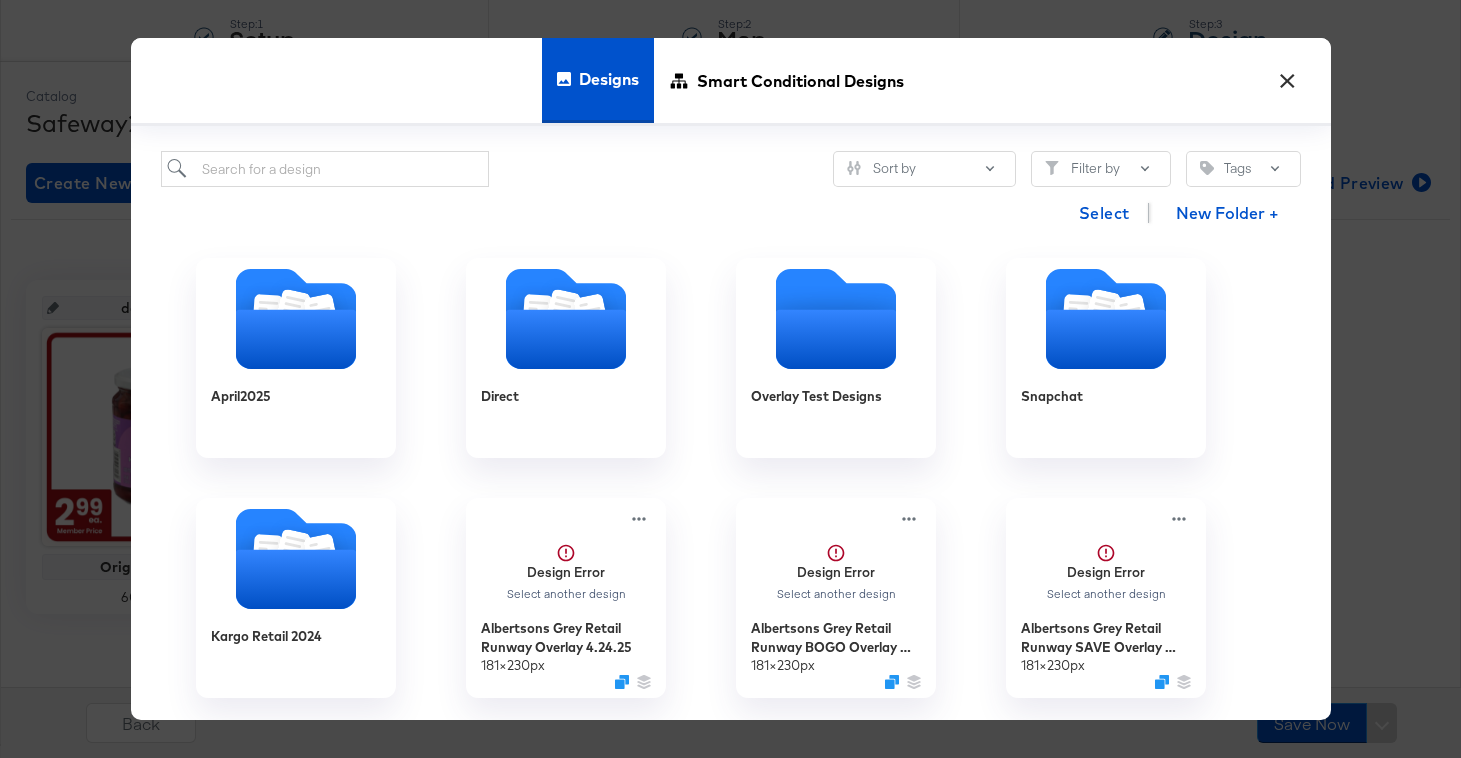 click on "Select New Folder +" at bounding box center (731, 212) 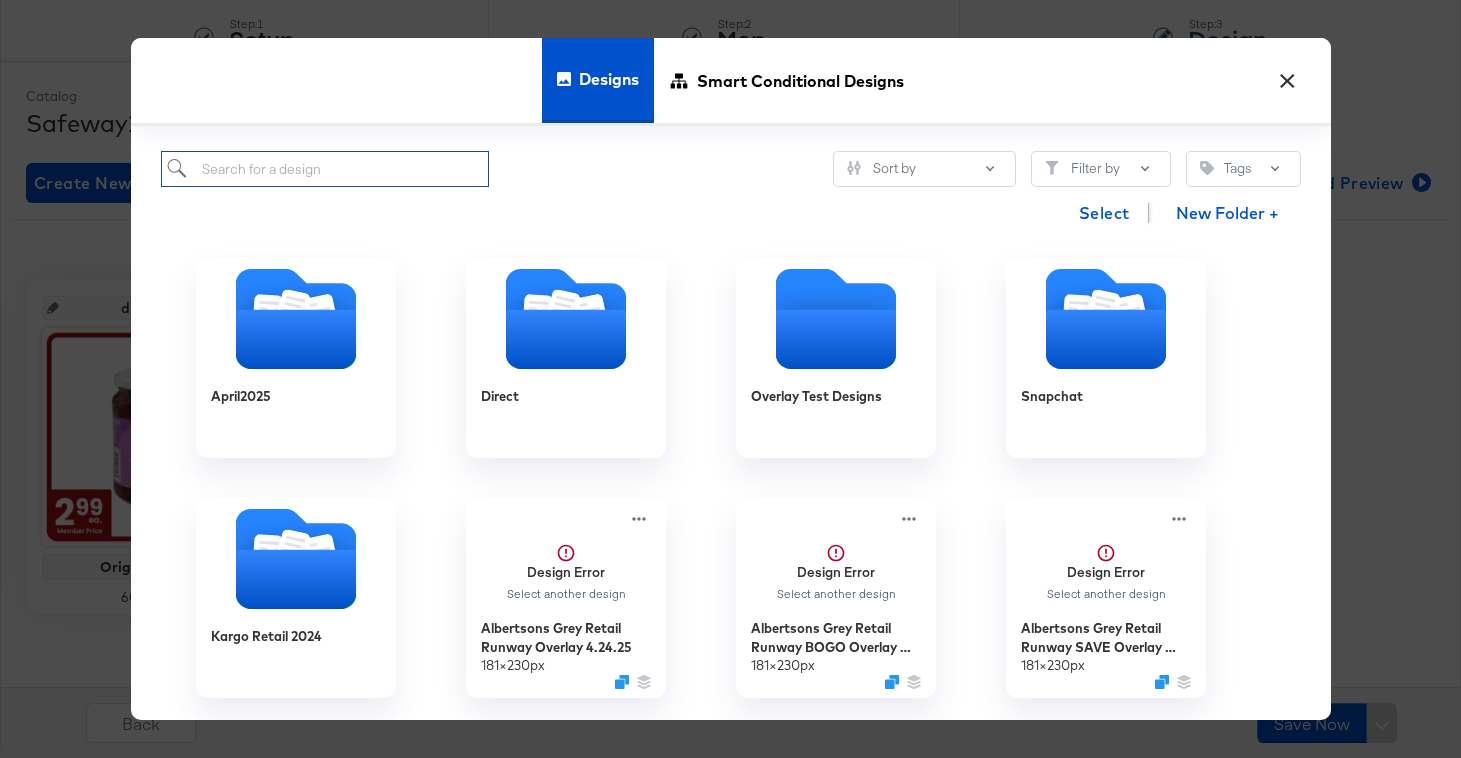click at bounding box center (325, 169) 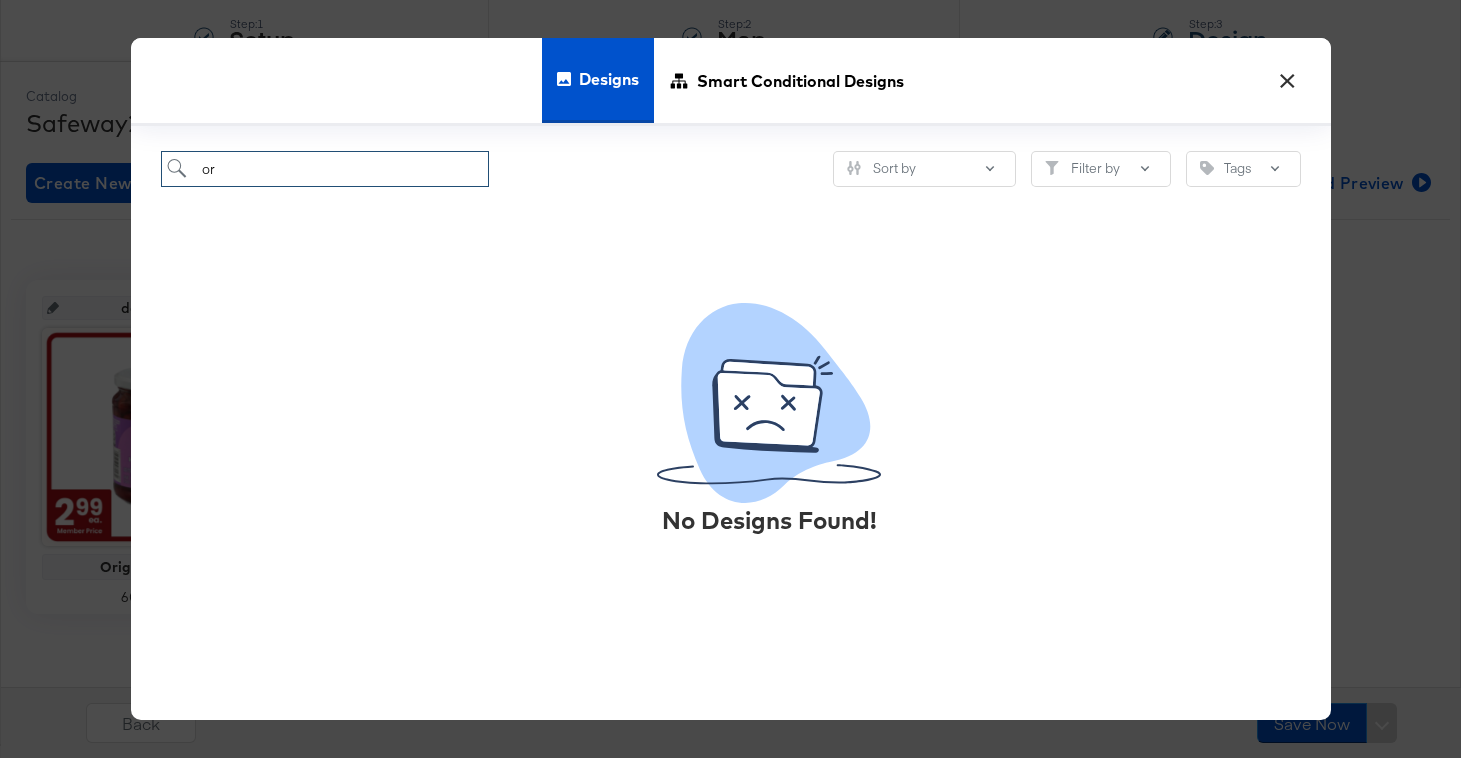 type on "o" 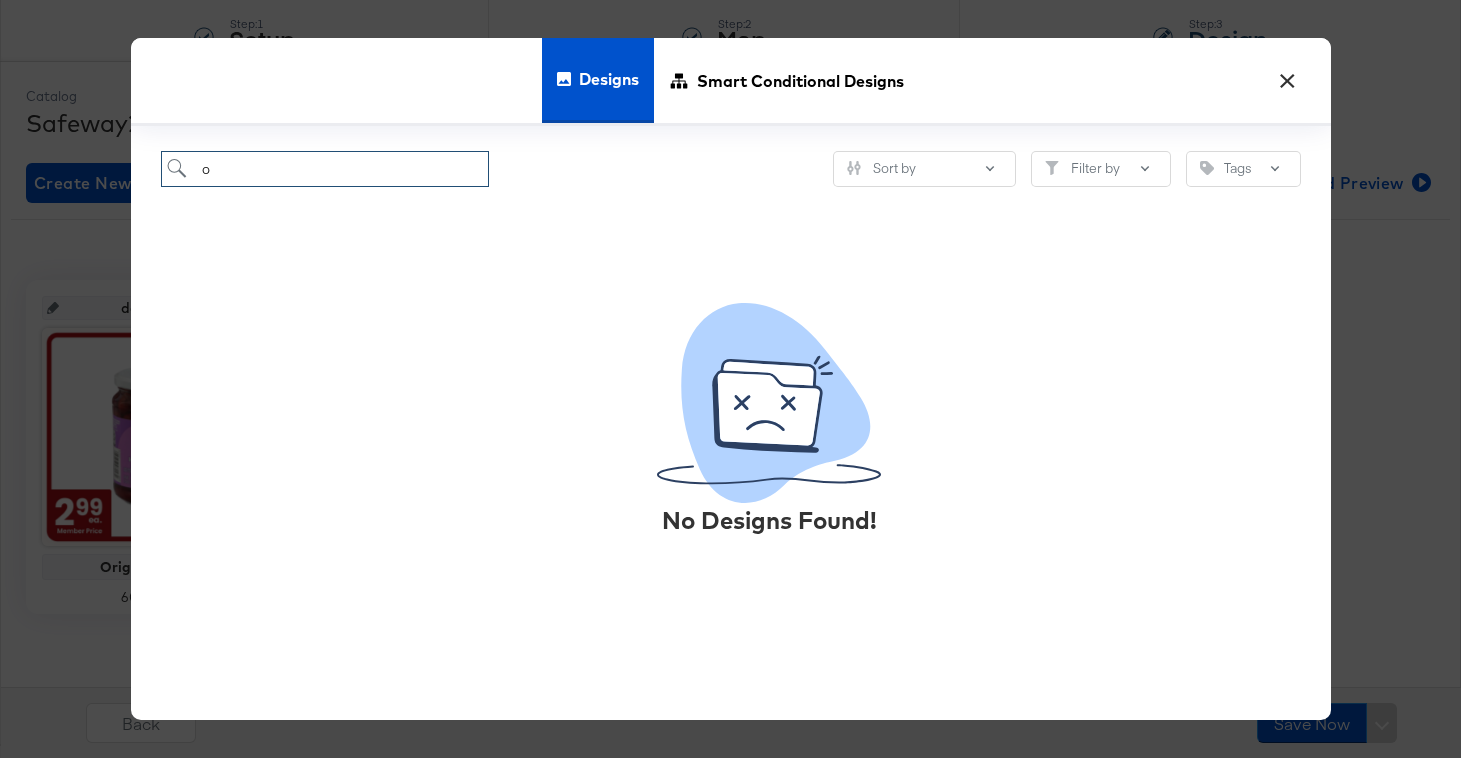 type 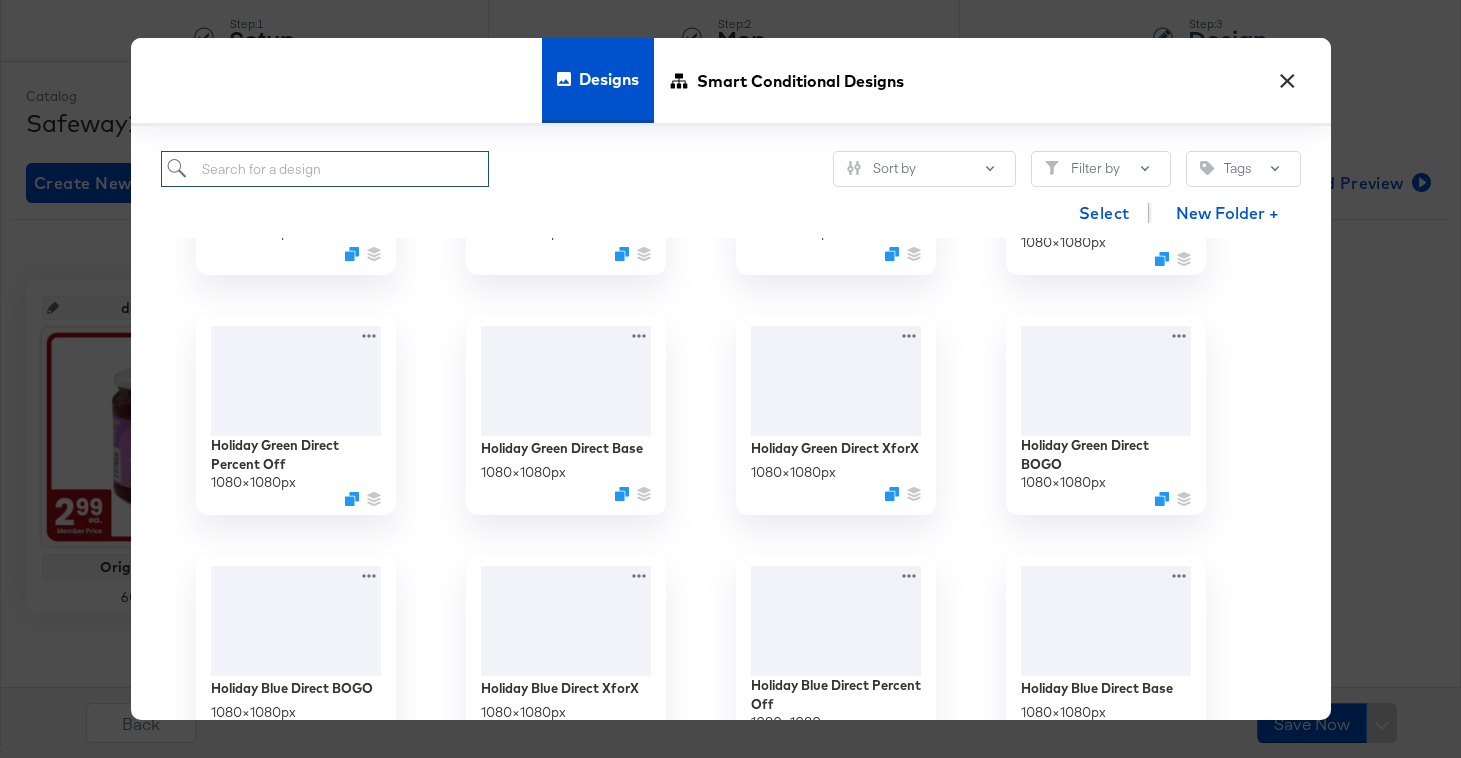 scroll, scrollTop: 2687, scrollLeft: 0, axis: vertical 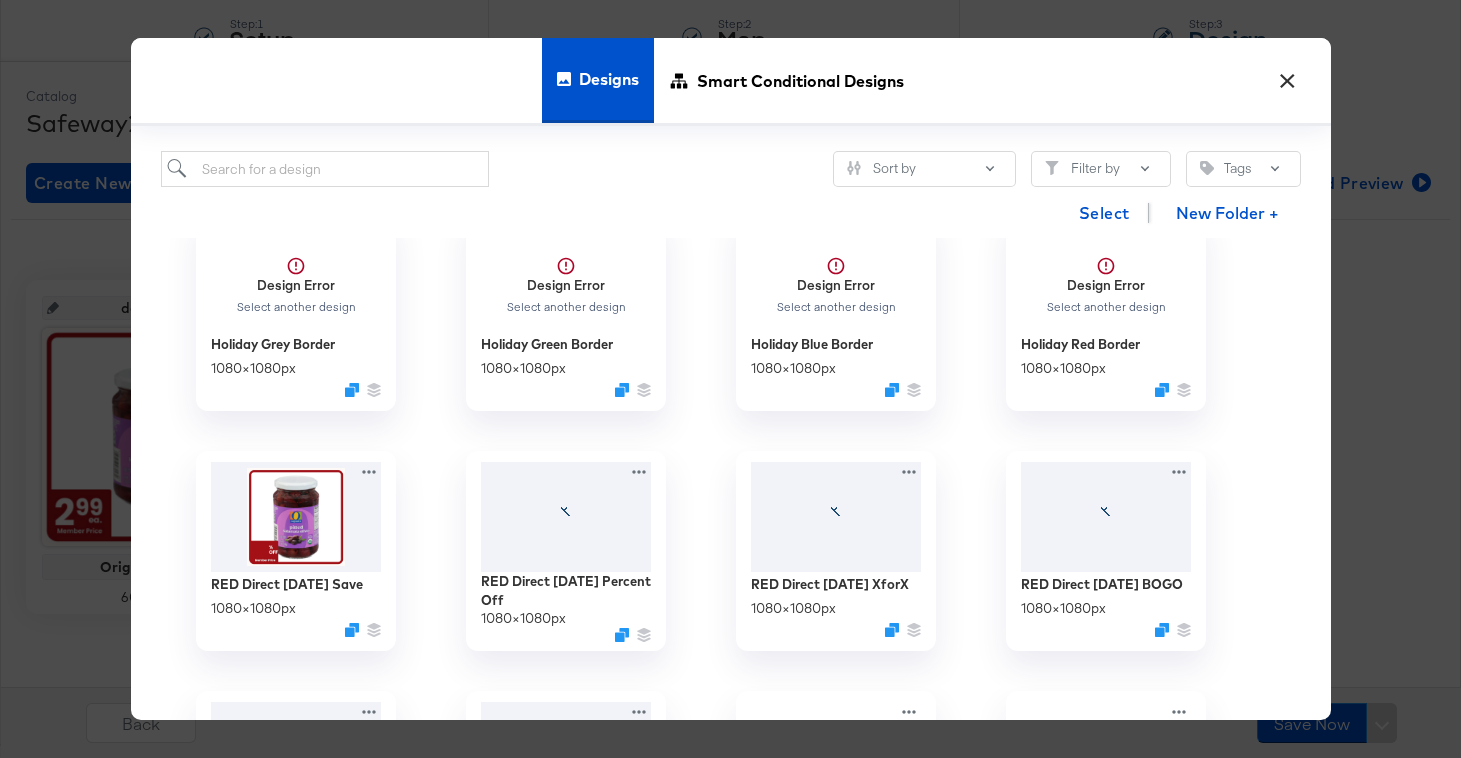 click on "×" at bounding box center (1288, 76) 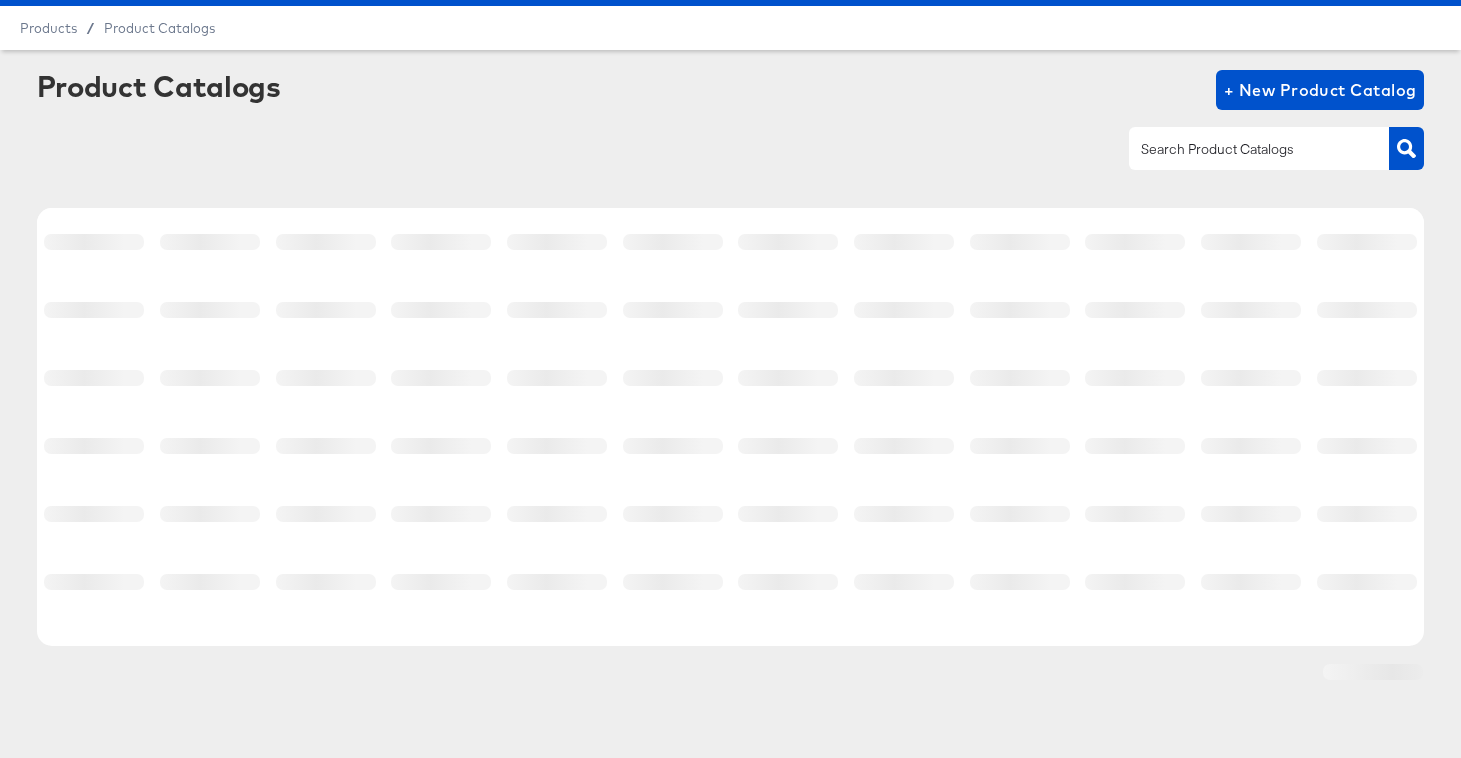 scroll, scrollTop: 0, scrollLeft: 0, axis: both 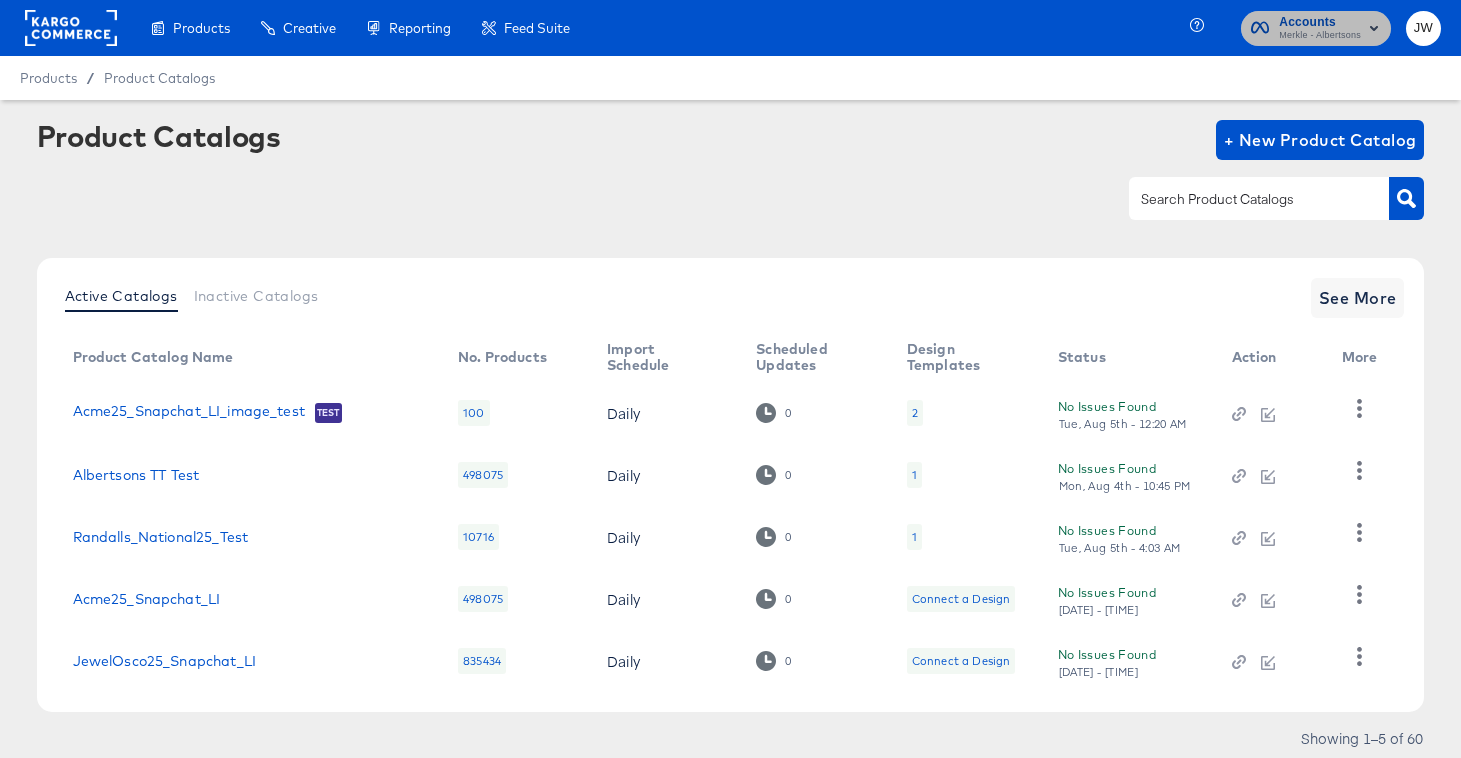 click on "Accounts" at bounding box center (1320, 22) 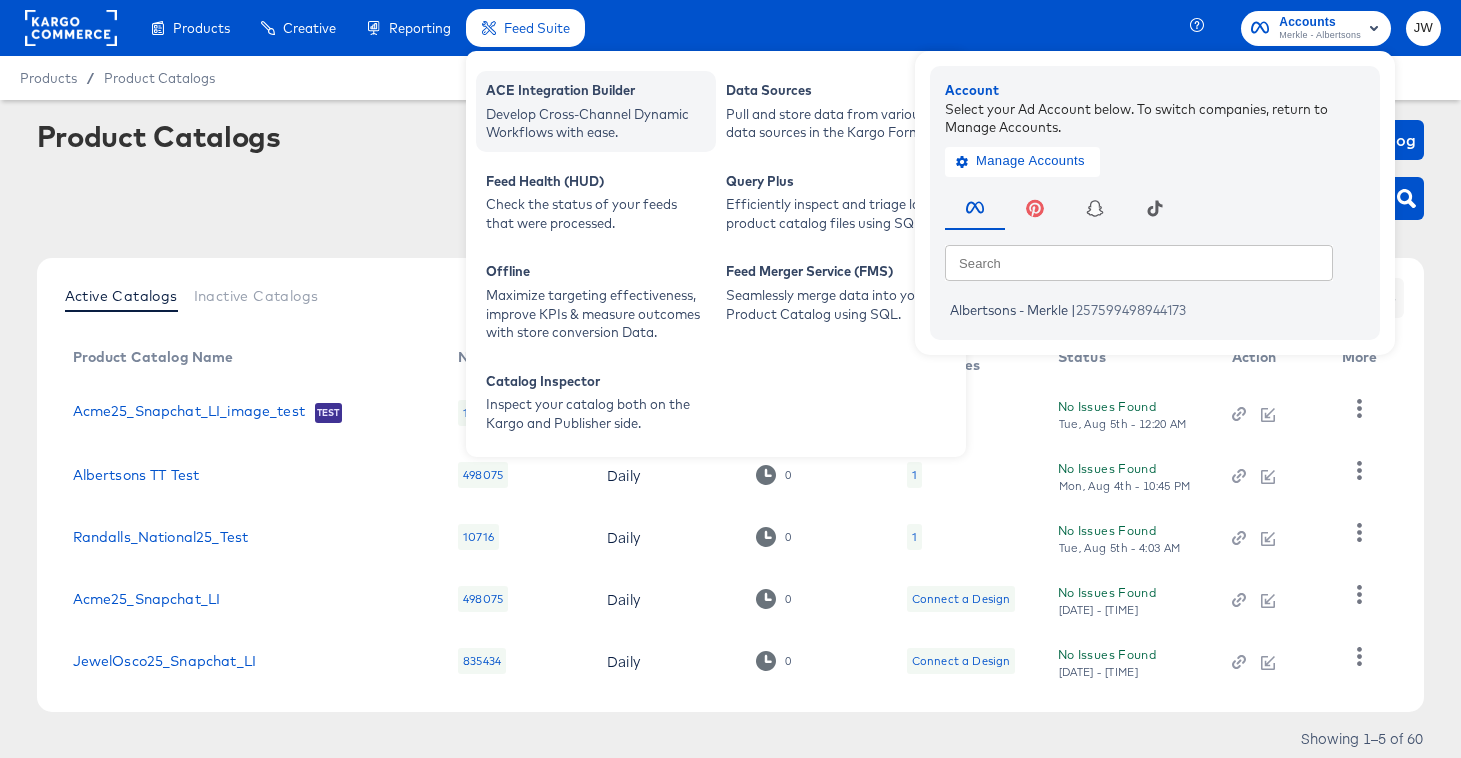 click on "Develop Cross-Channel Dynamic Workflows with ease." at bounding box center [596, 123] 